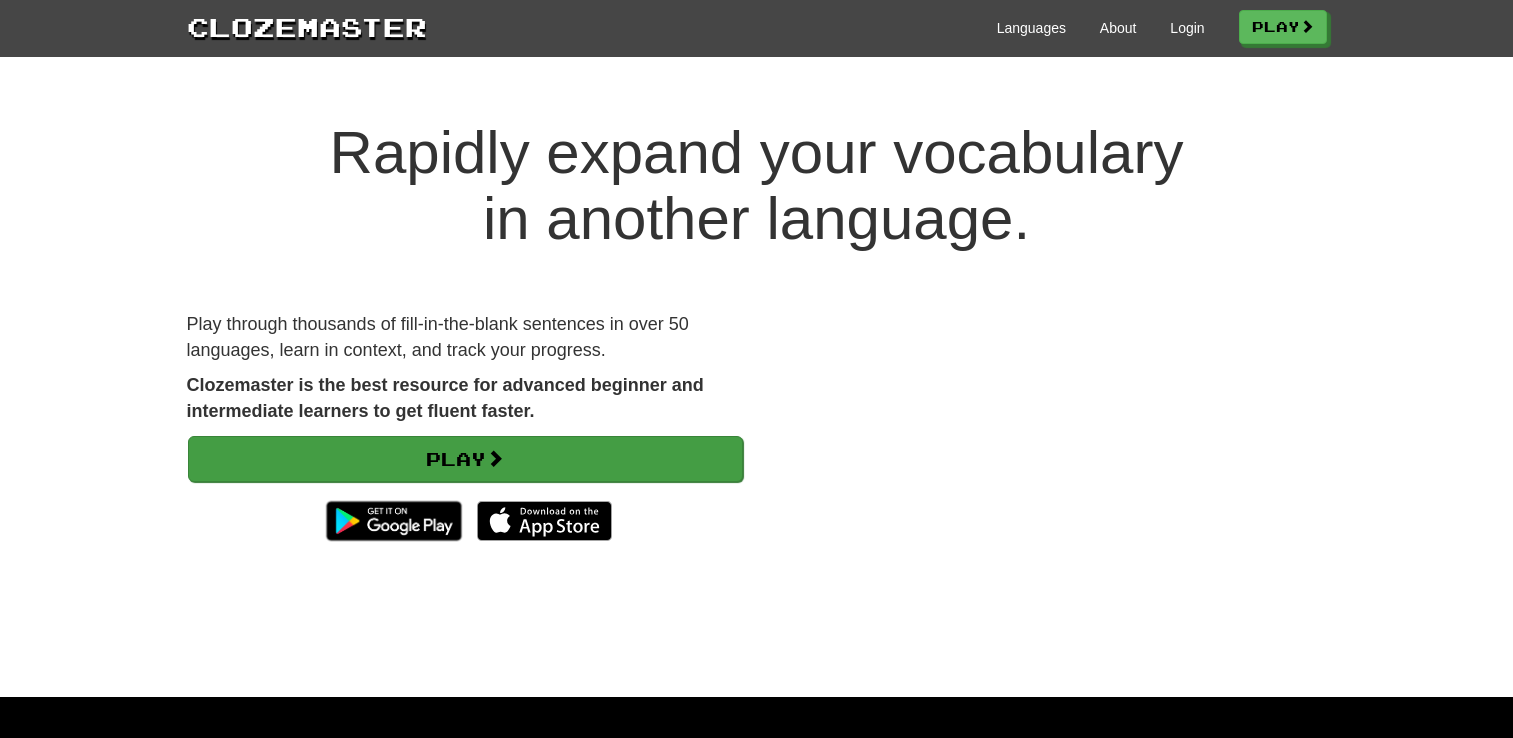 scroll, scrollTop: 0, scrollLeft: 0, axis: both 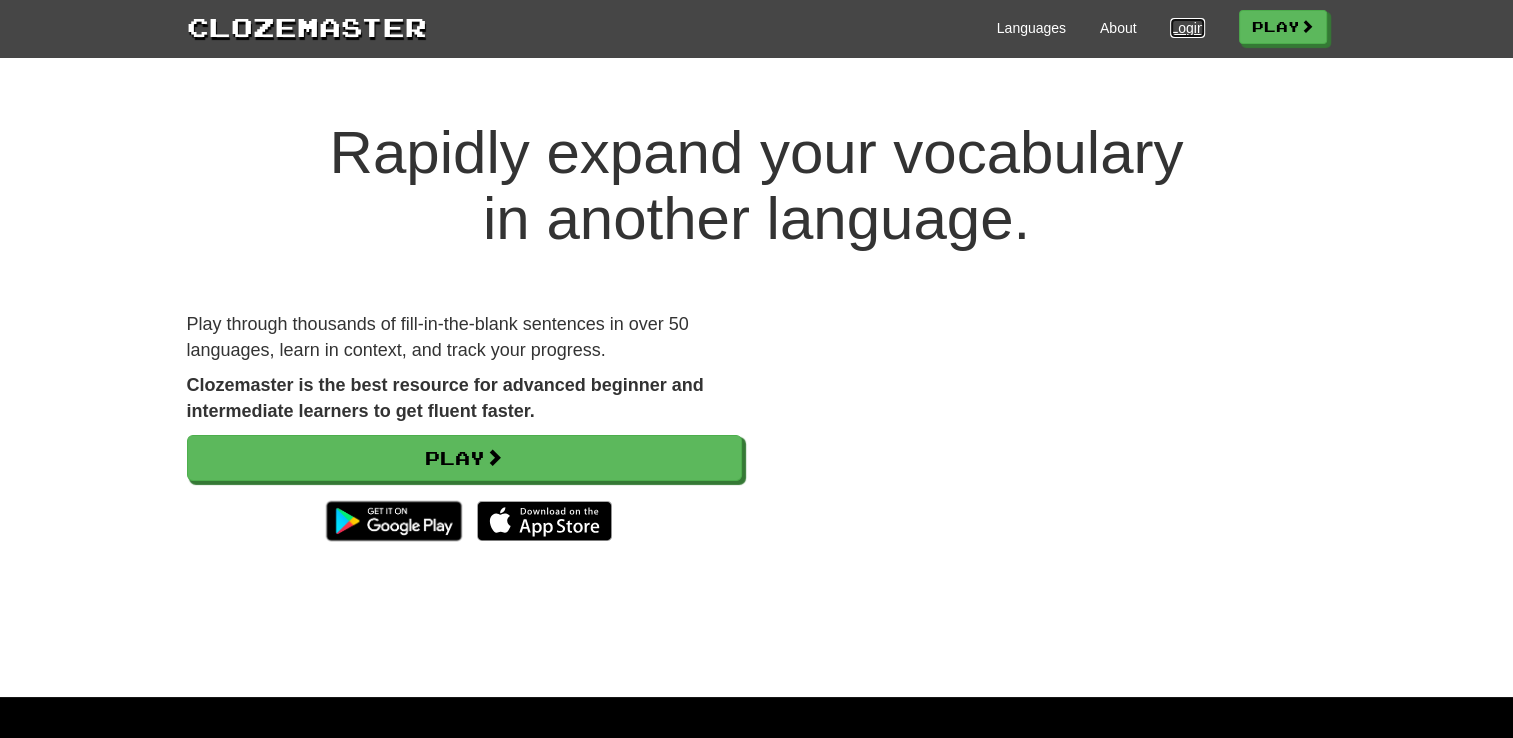 click on "Login" at bounding box center [1187, 28] 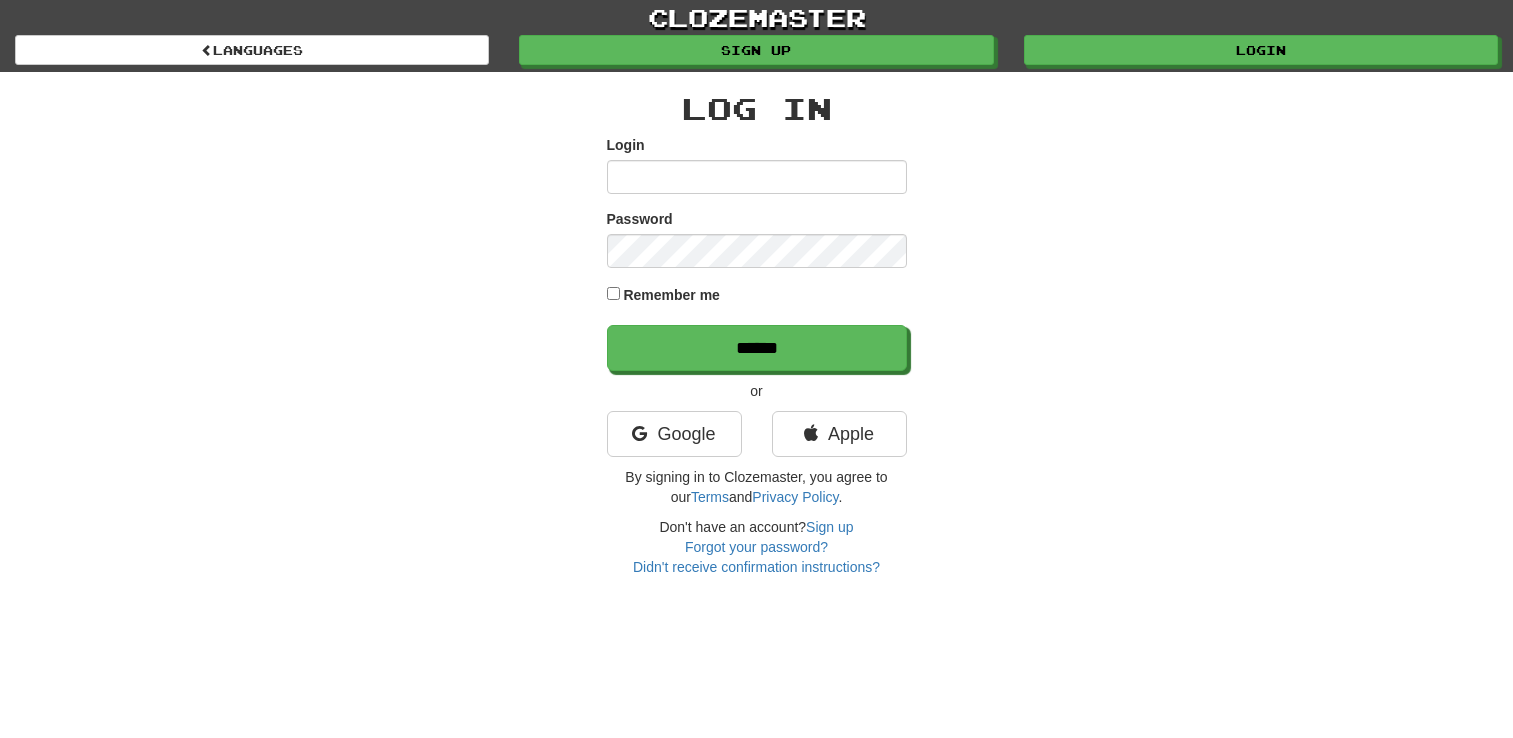 scroll, scrollTop: 0, scrollLeft: 0, axis: both 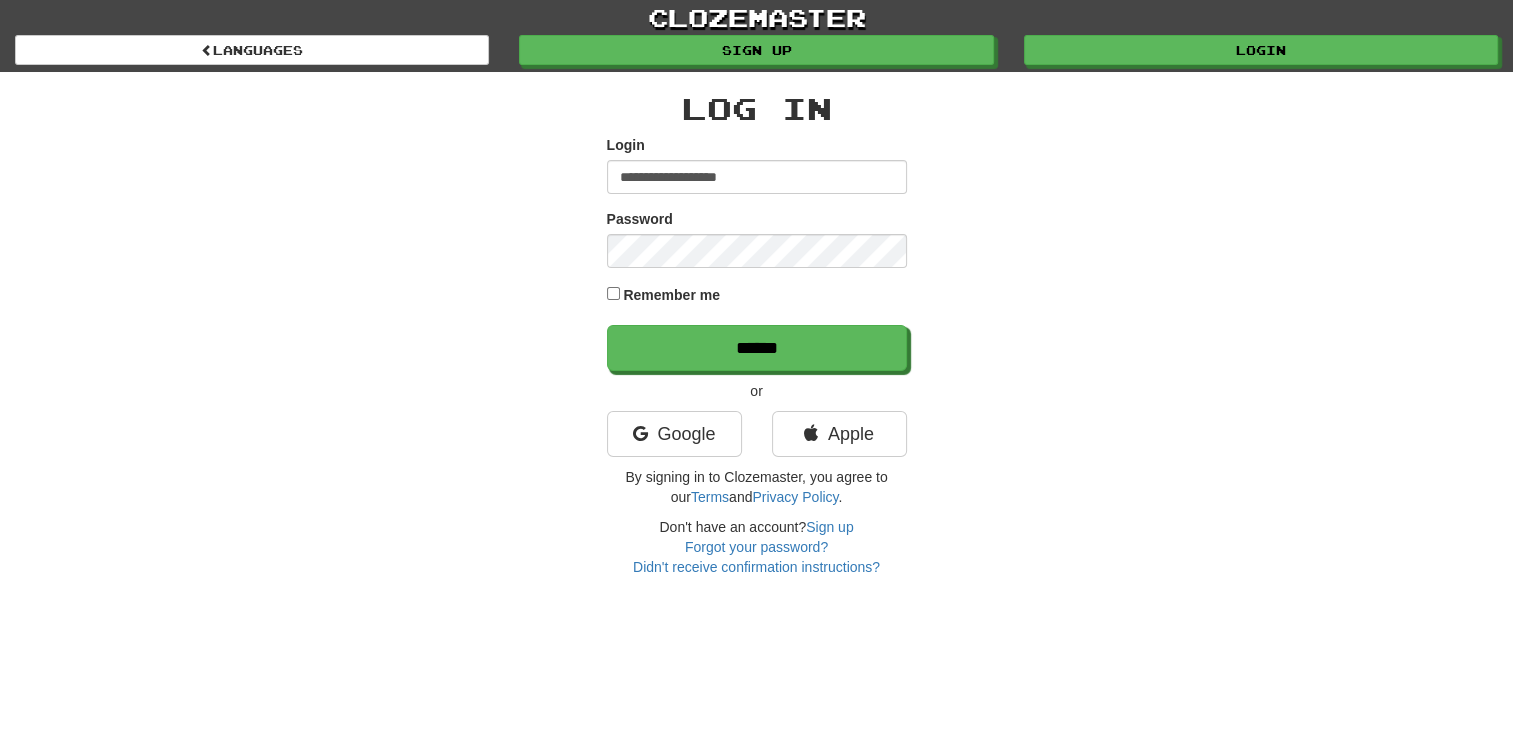 type on "**********" 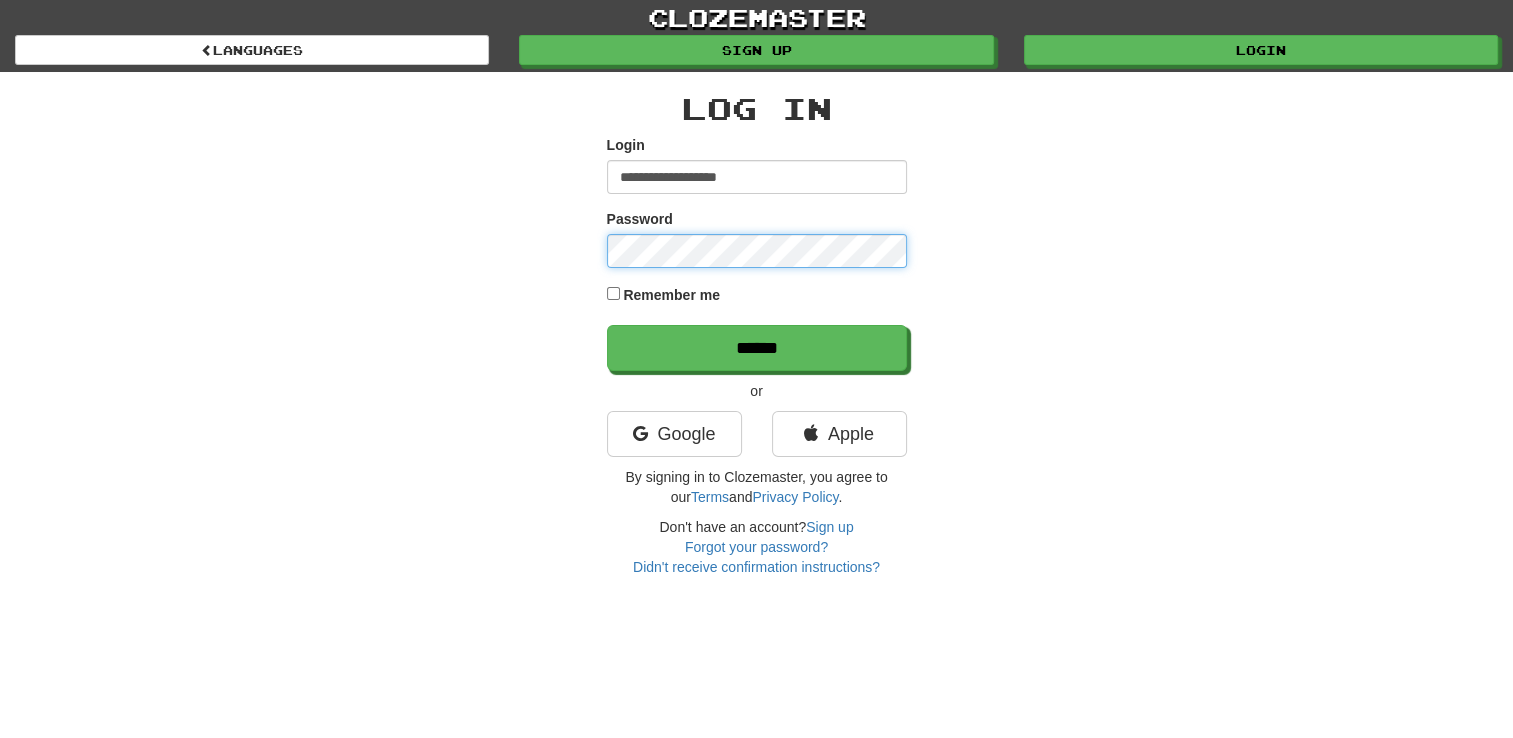 click on "******" at bounding box center (757, 348) 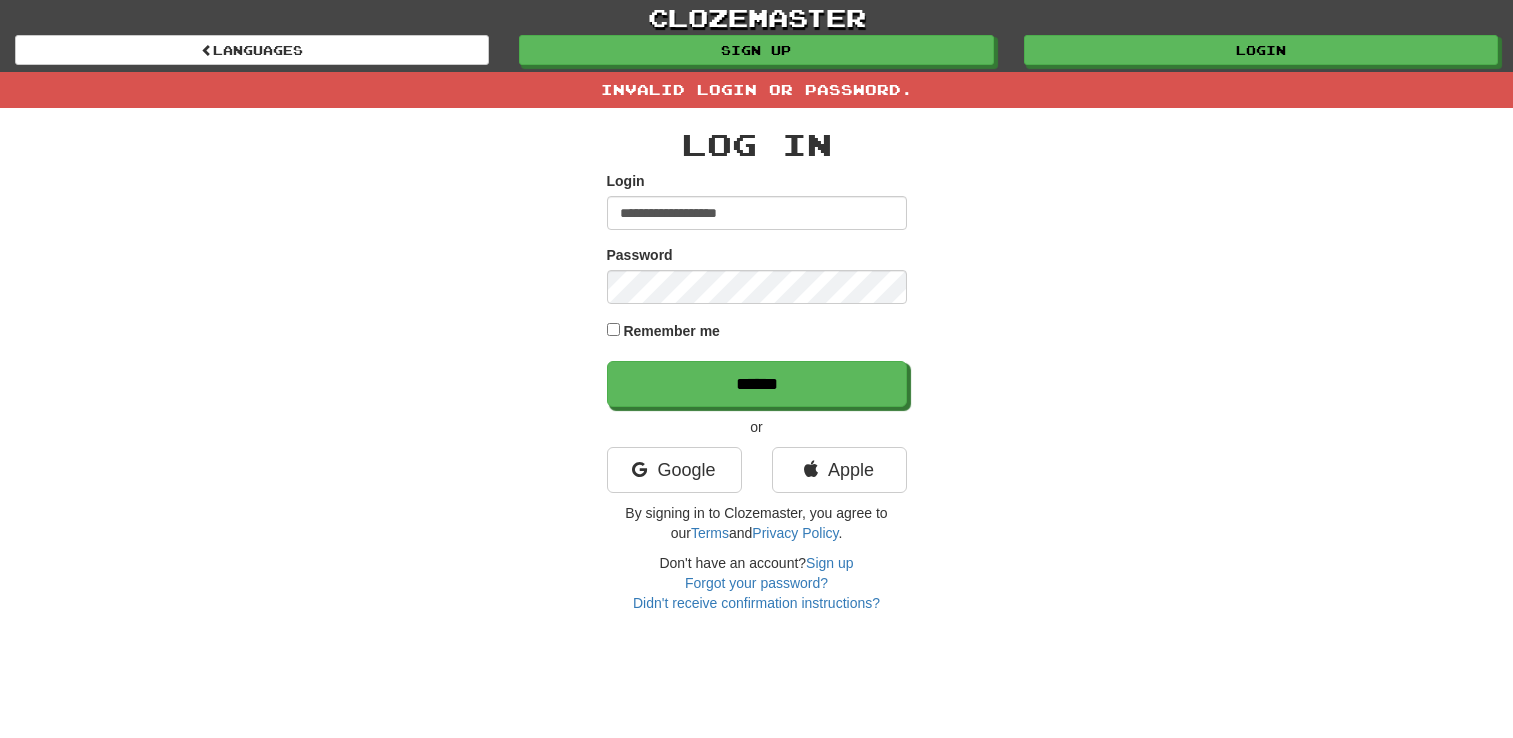 scroll, scrollTop: 0, scrollLeft: 0, axis: both 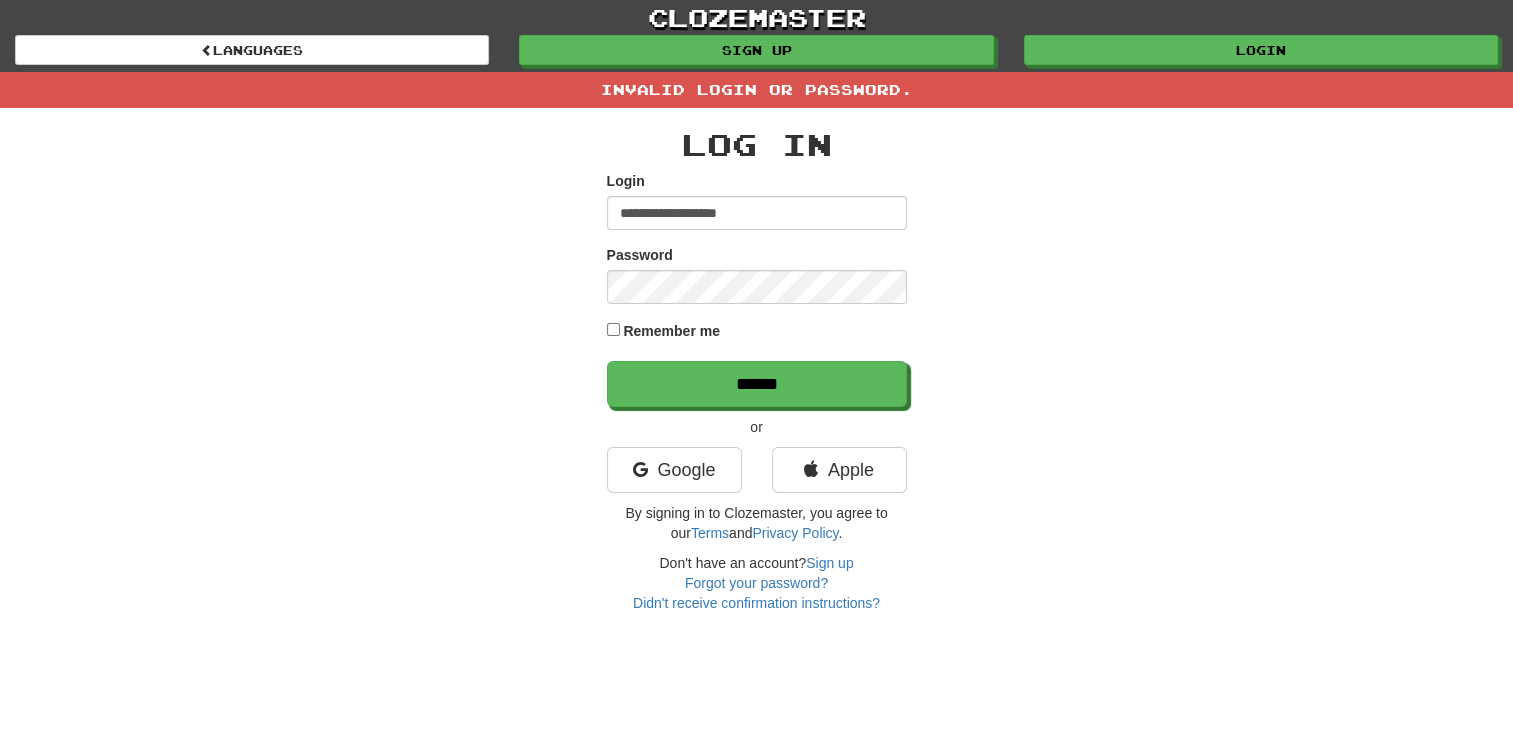 drag, startPoint x: 792, startPoint y: 211, endPoint x: 600, endPoint y: 215, distance: 192.04166 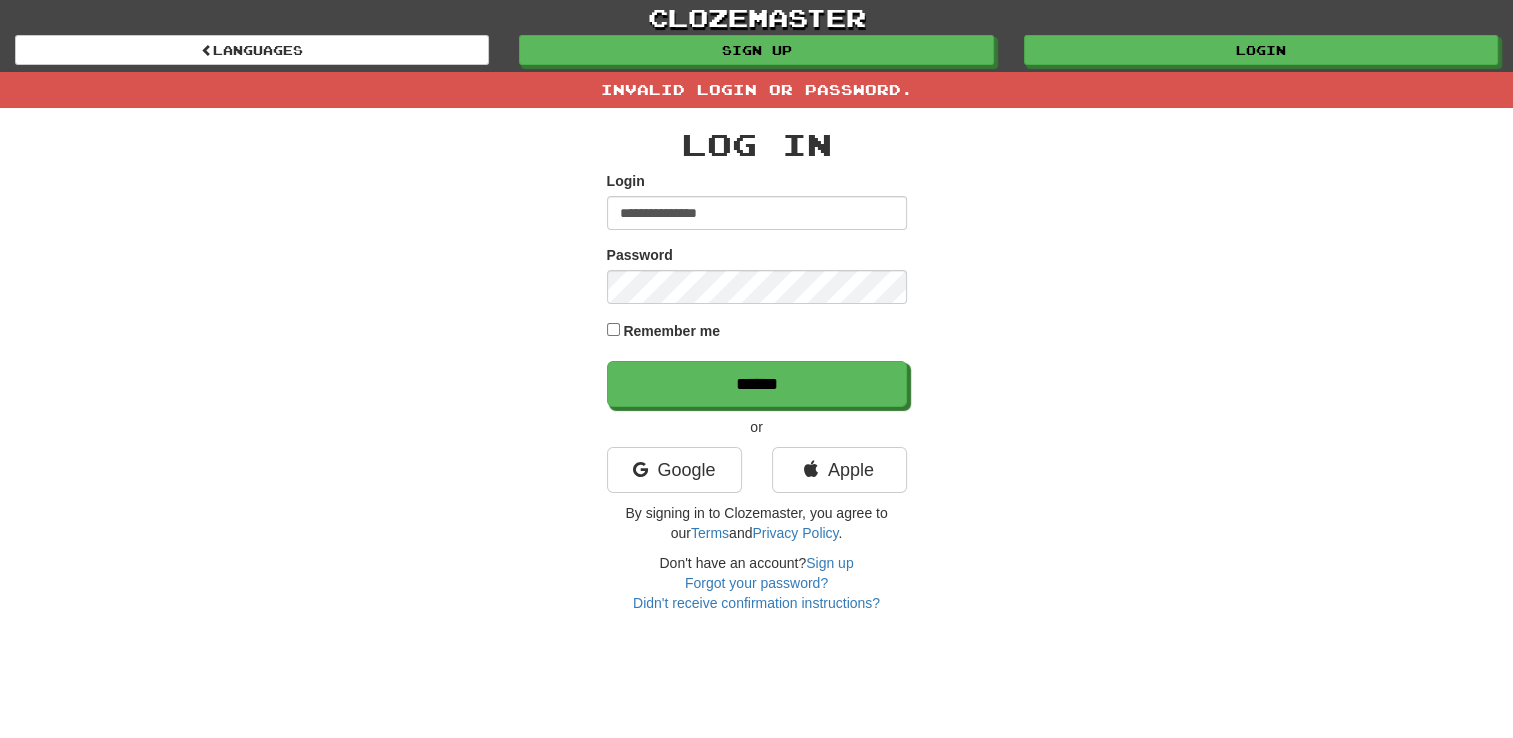 type on "**********" 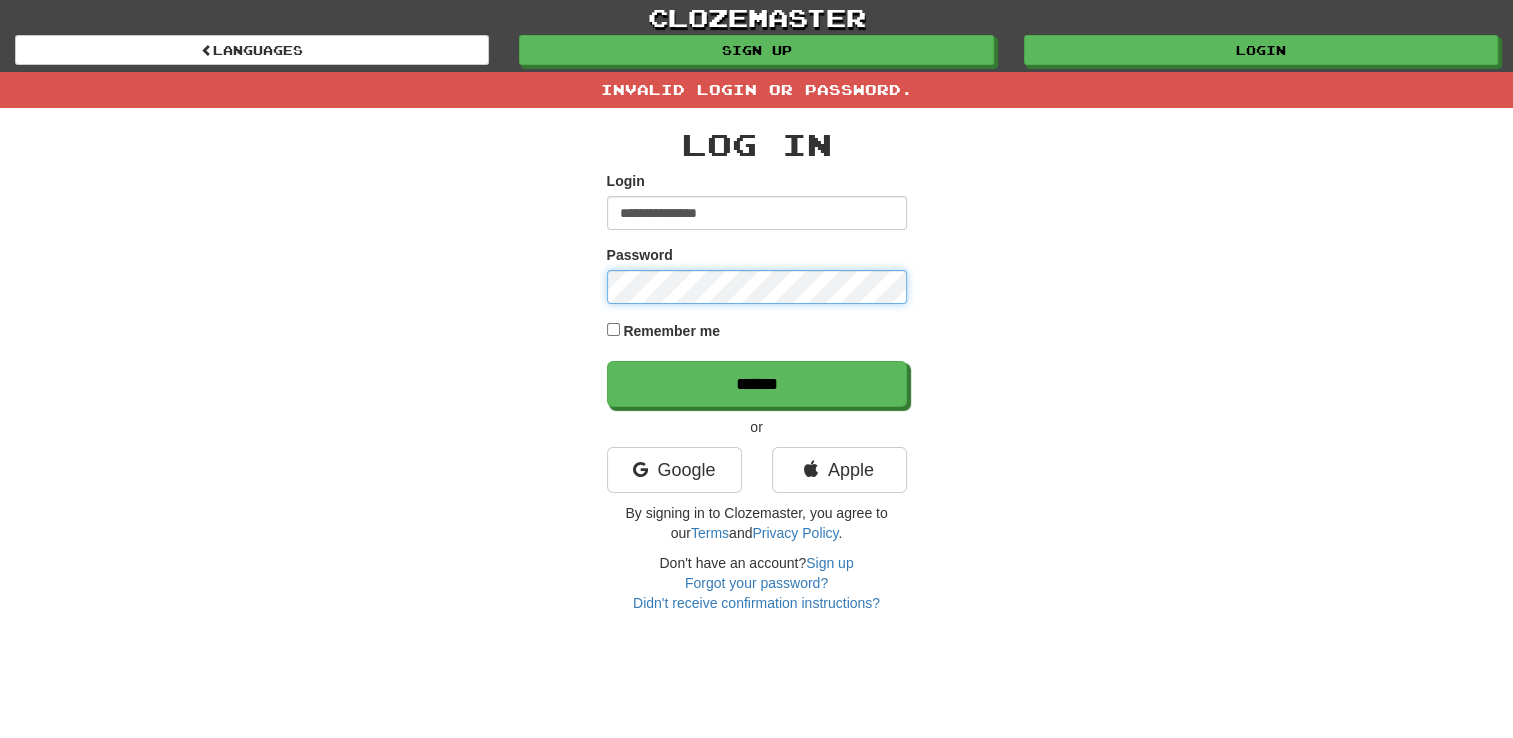 click on "******" at bounding box center [757, 384] 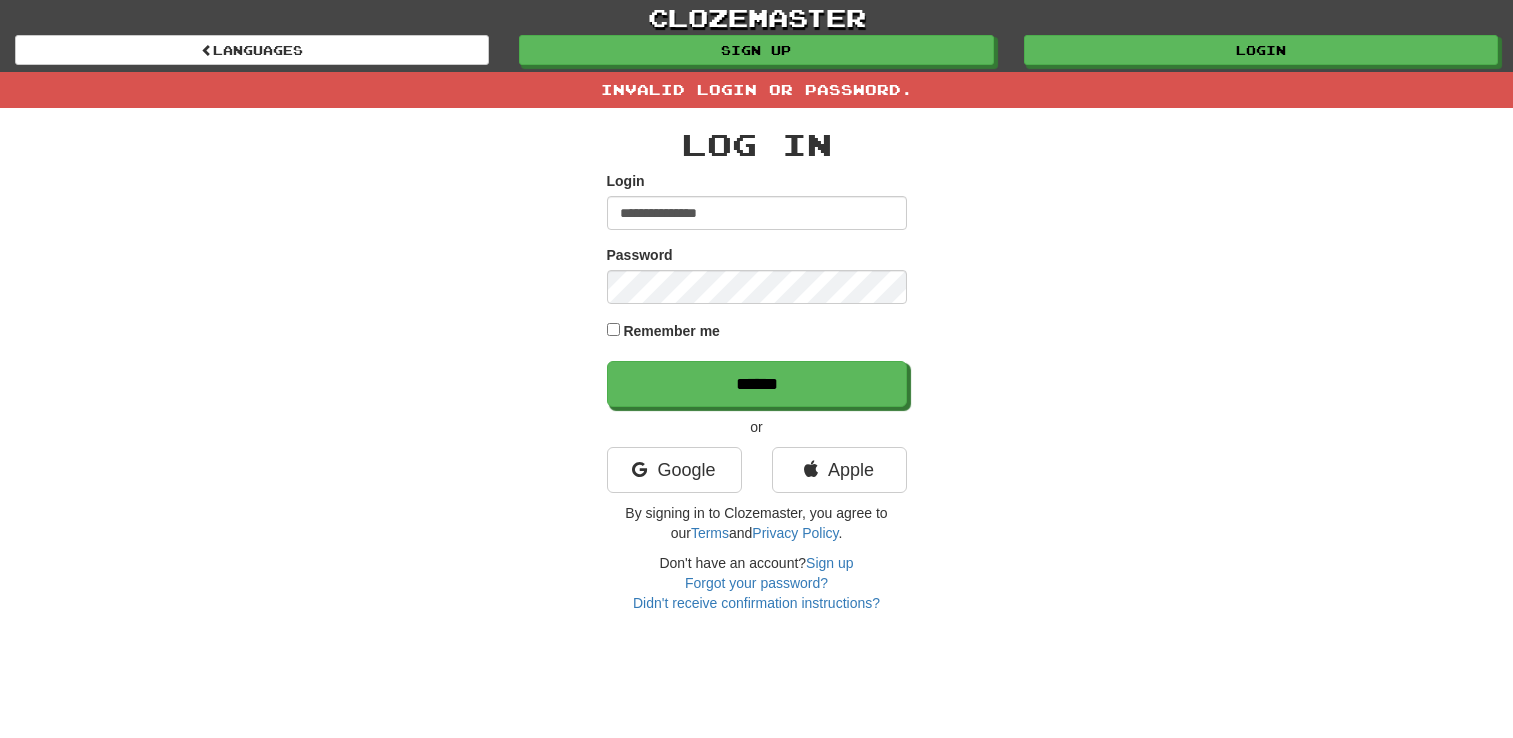 scroll, scrollTop: 0, scrollLeft: 0, axis: both 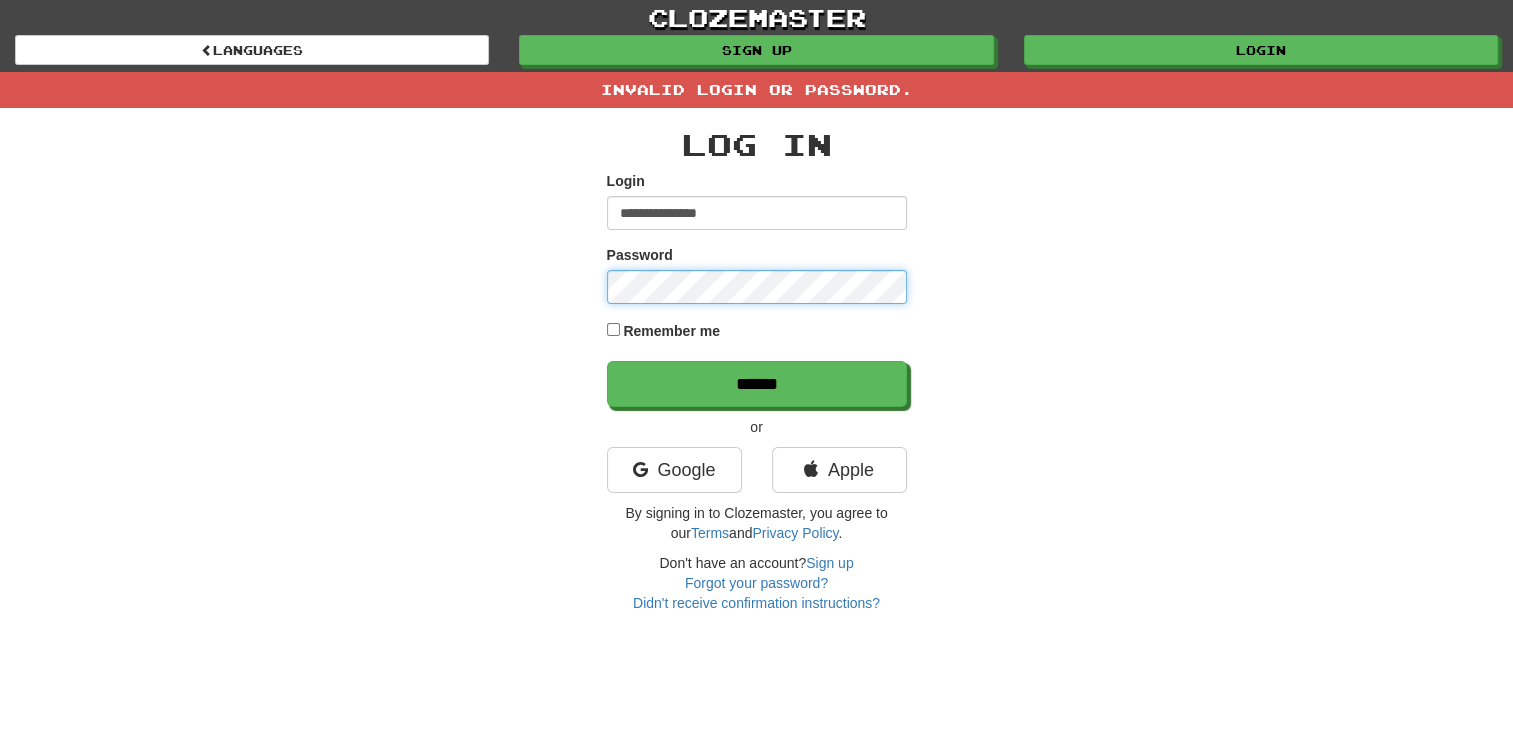 click on "******" at bounding box center (757, 384) 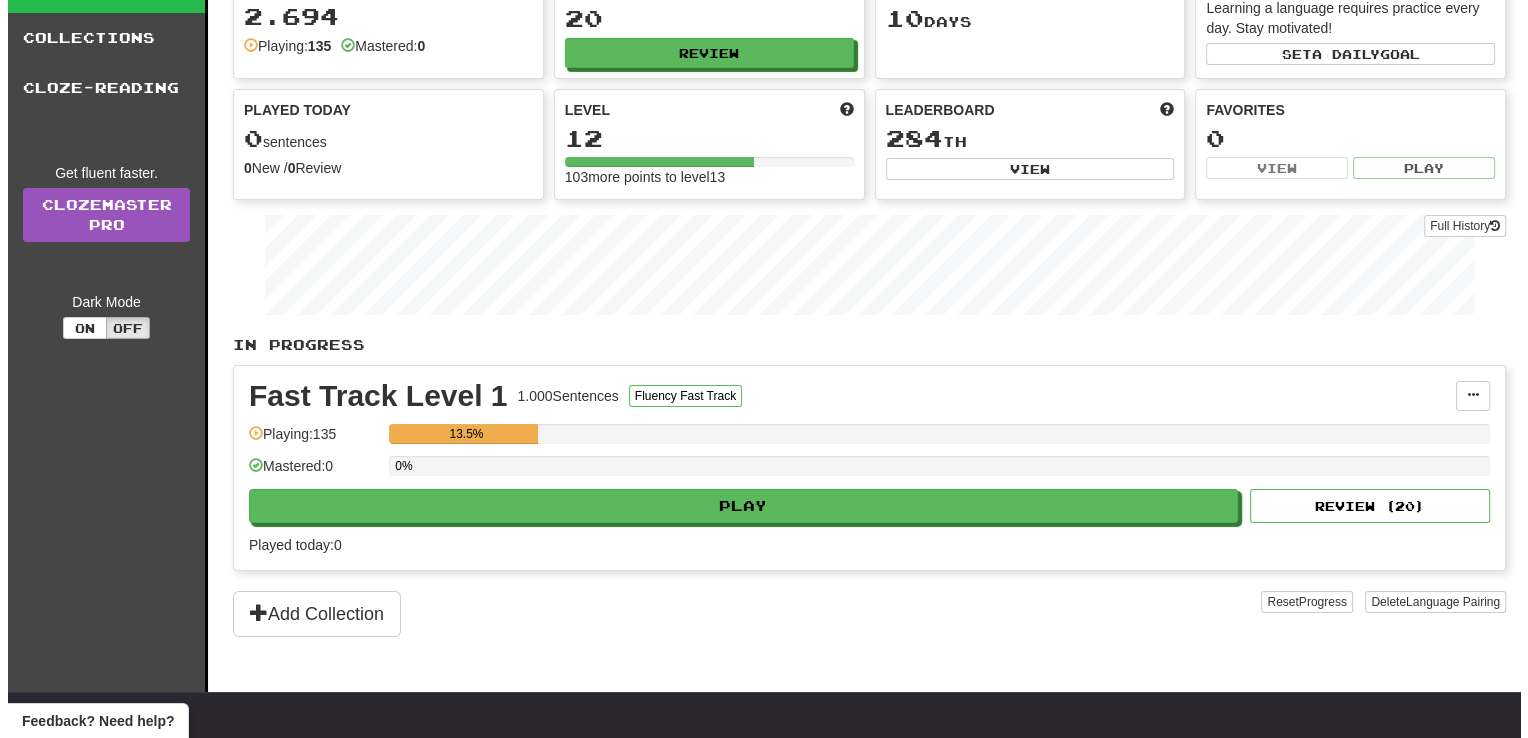 scroll, scrollTop: 0, scrollLeft: 0, axis: both 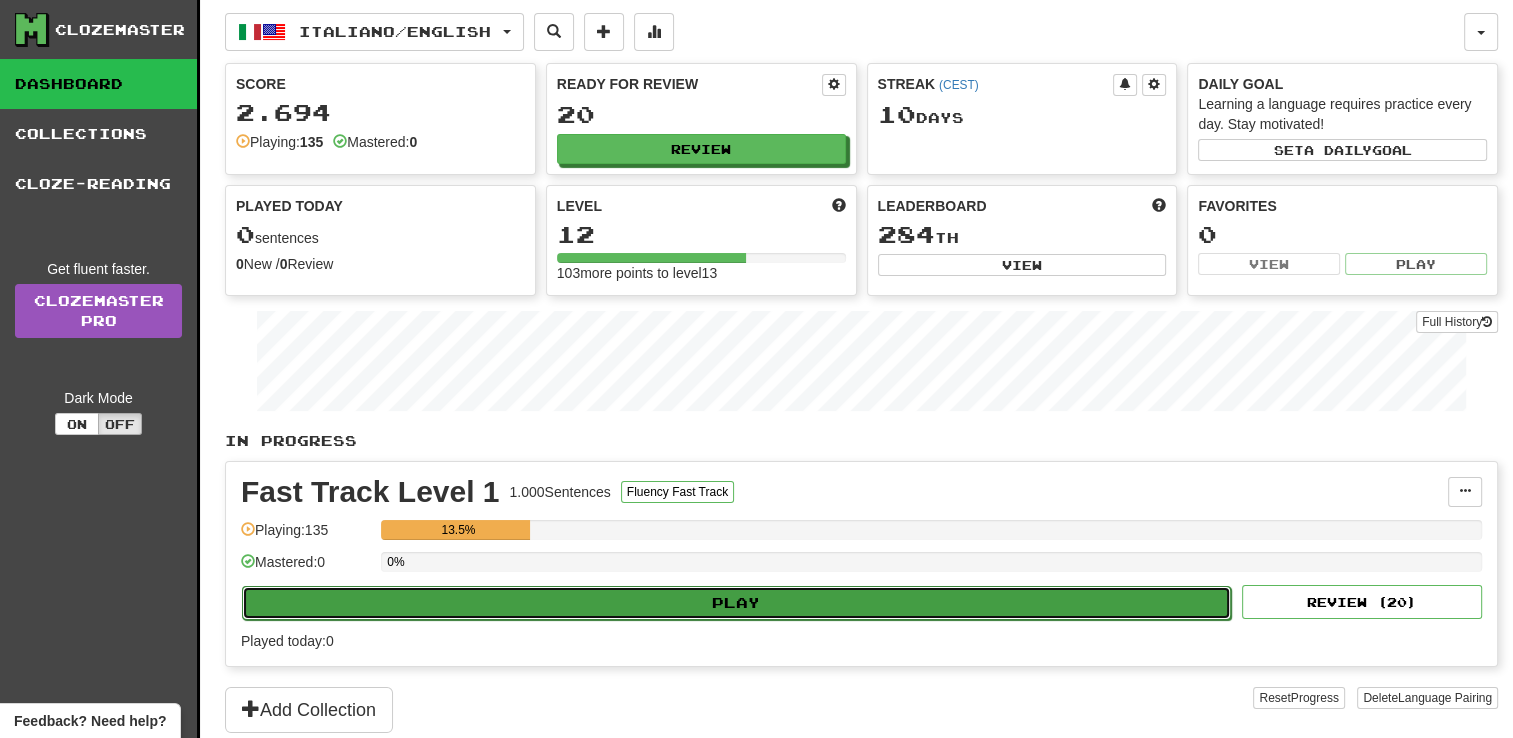 click on "Play" at bounding box center (736, 603) 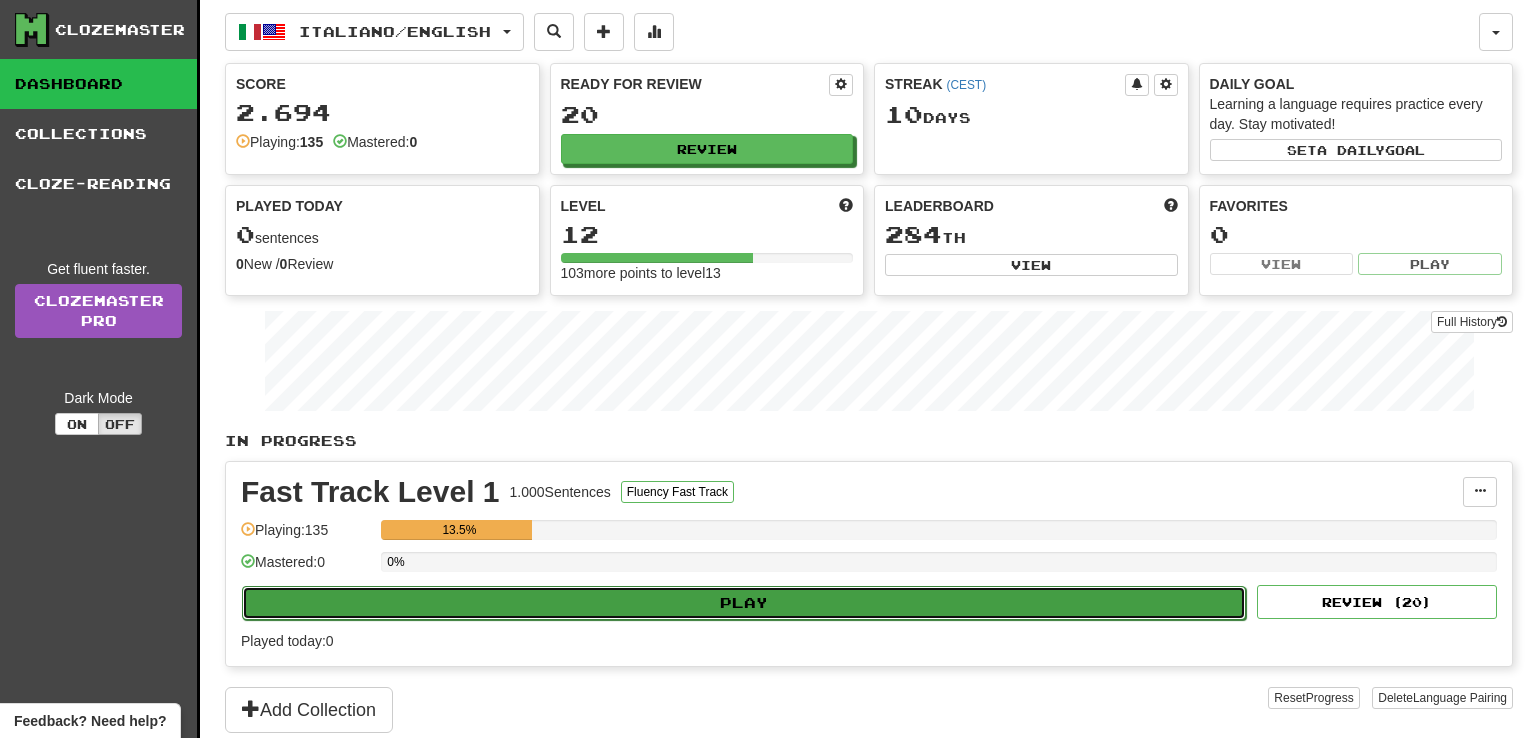 select on "**" 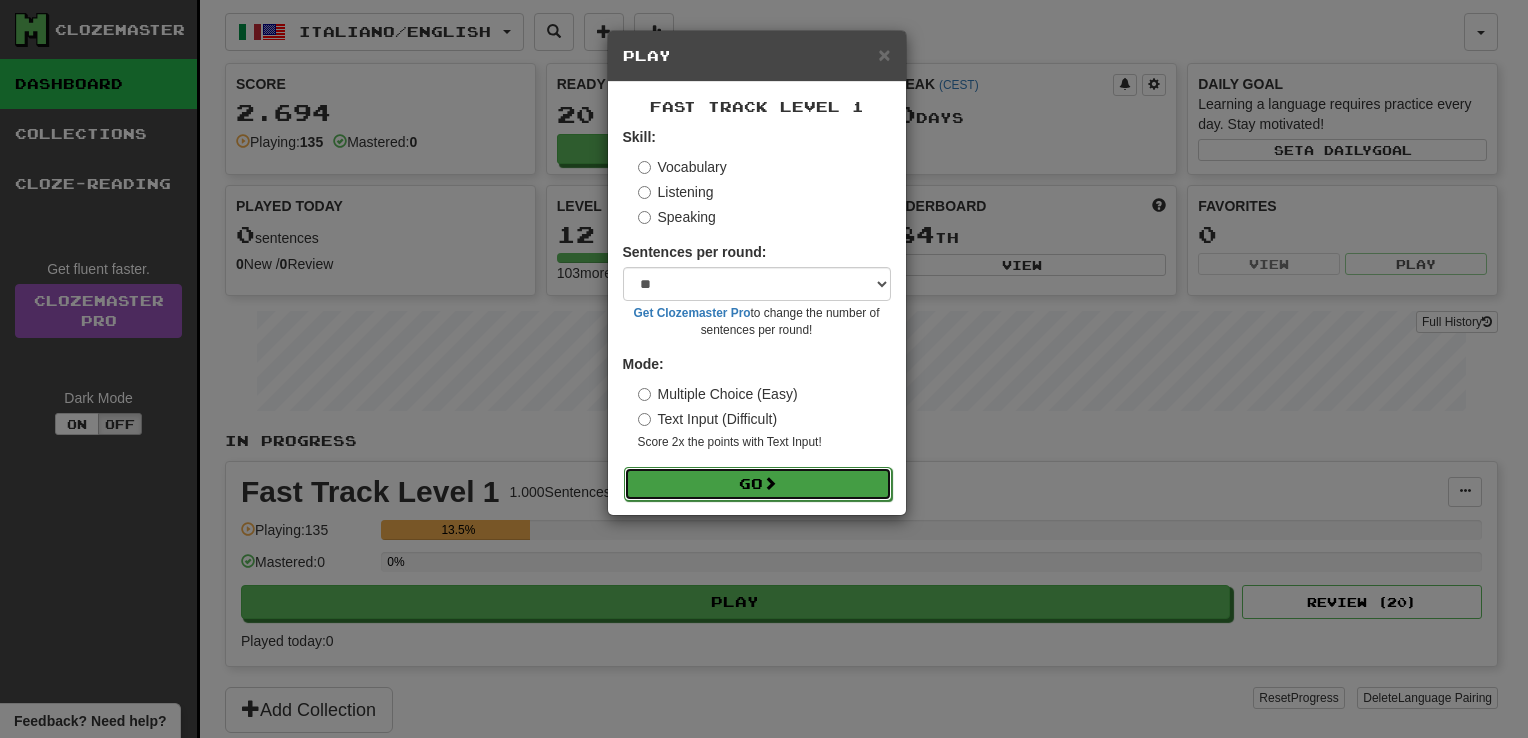 click on "Go" at bounding box center (758, 484) 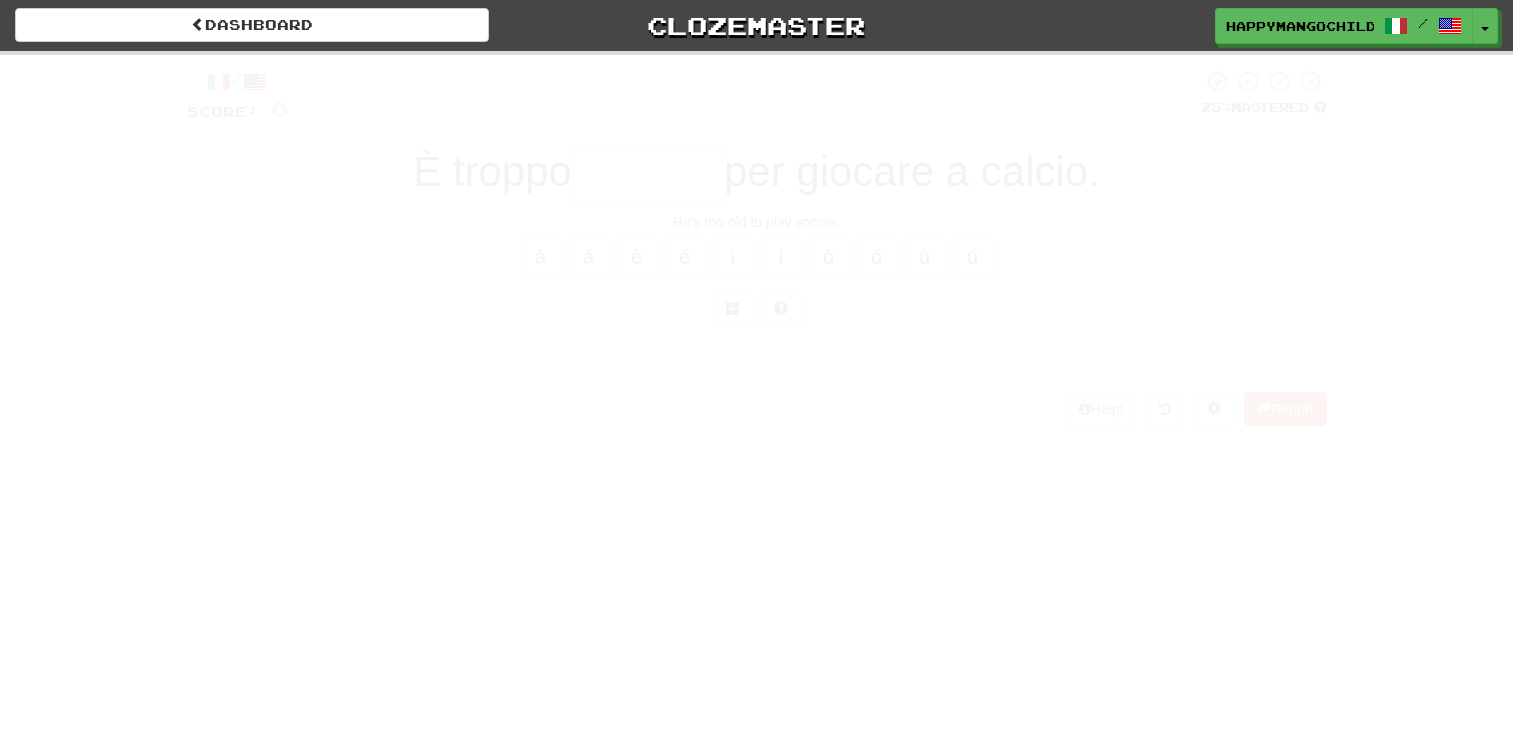 scroll, scrollTop: 0, scrollLeft: 0, axis: both 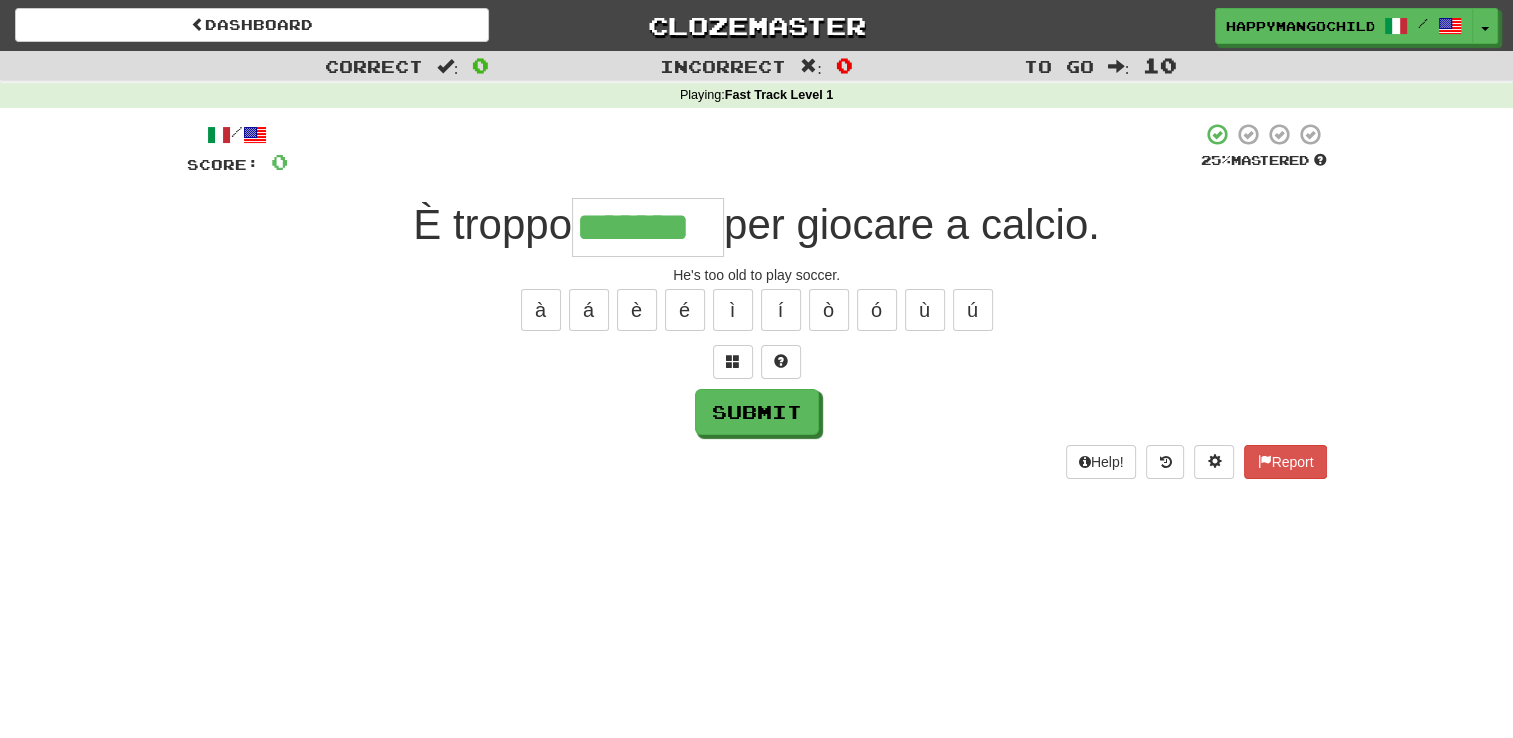 type on "*******" 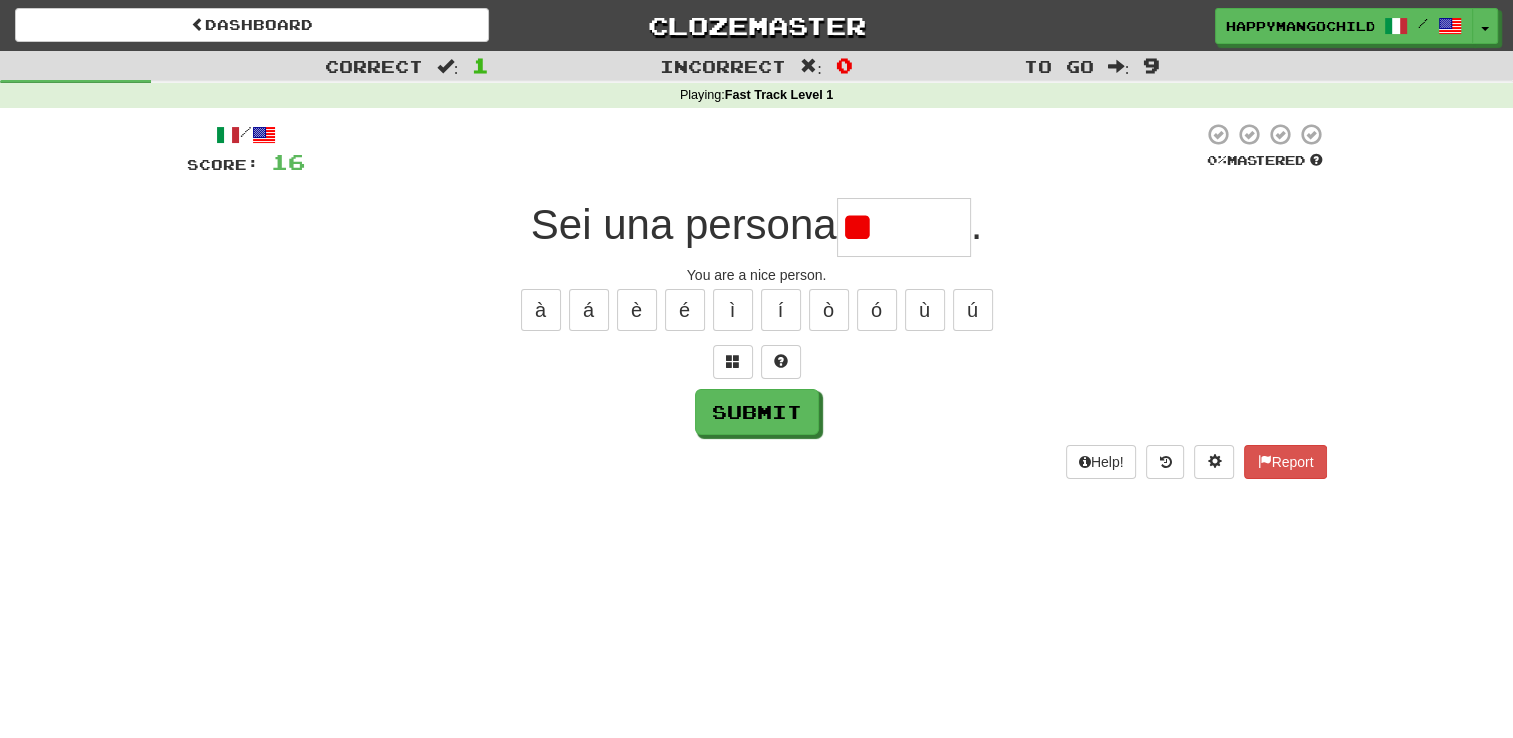 type on "*" 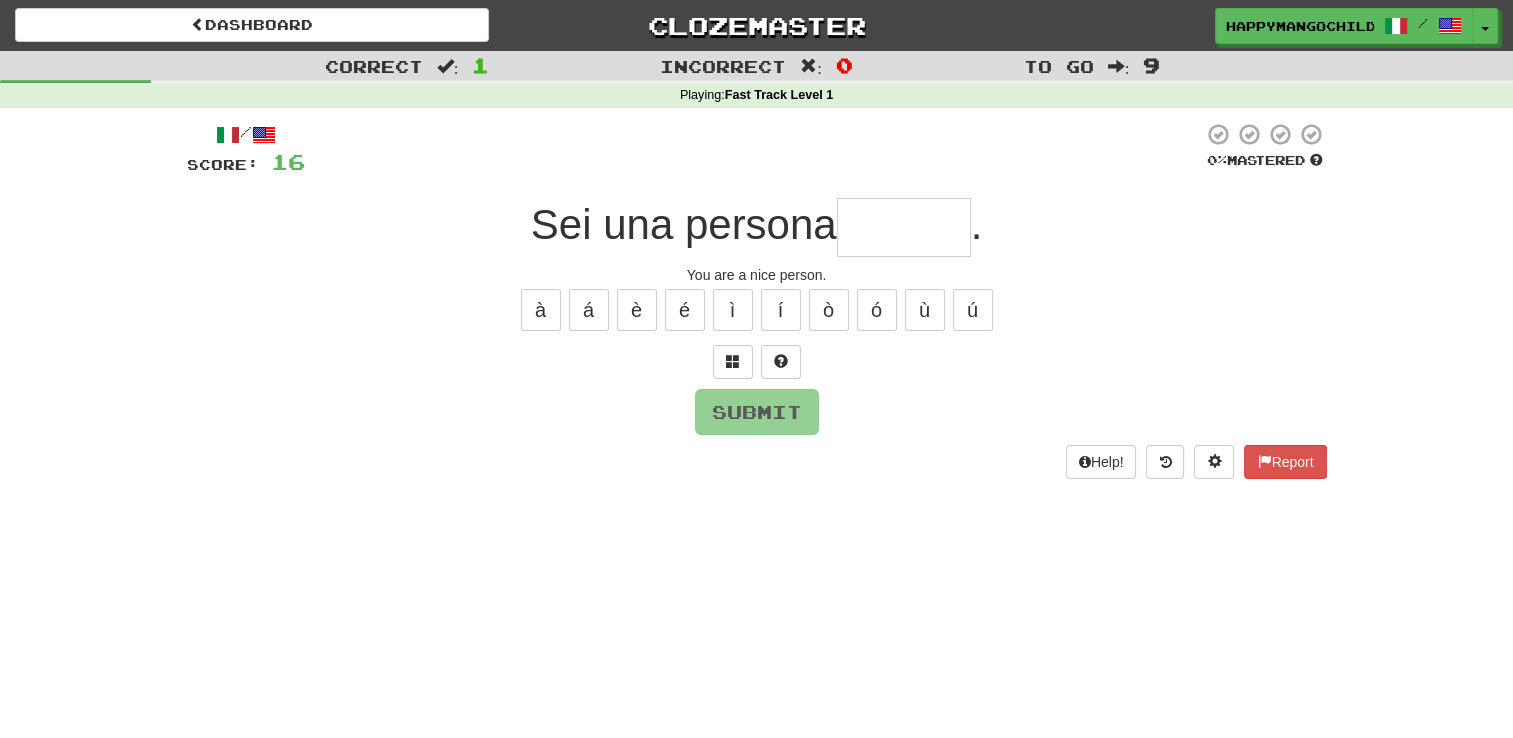type on "*" 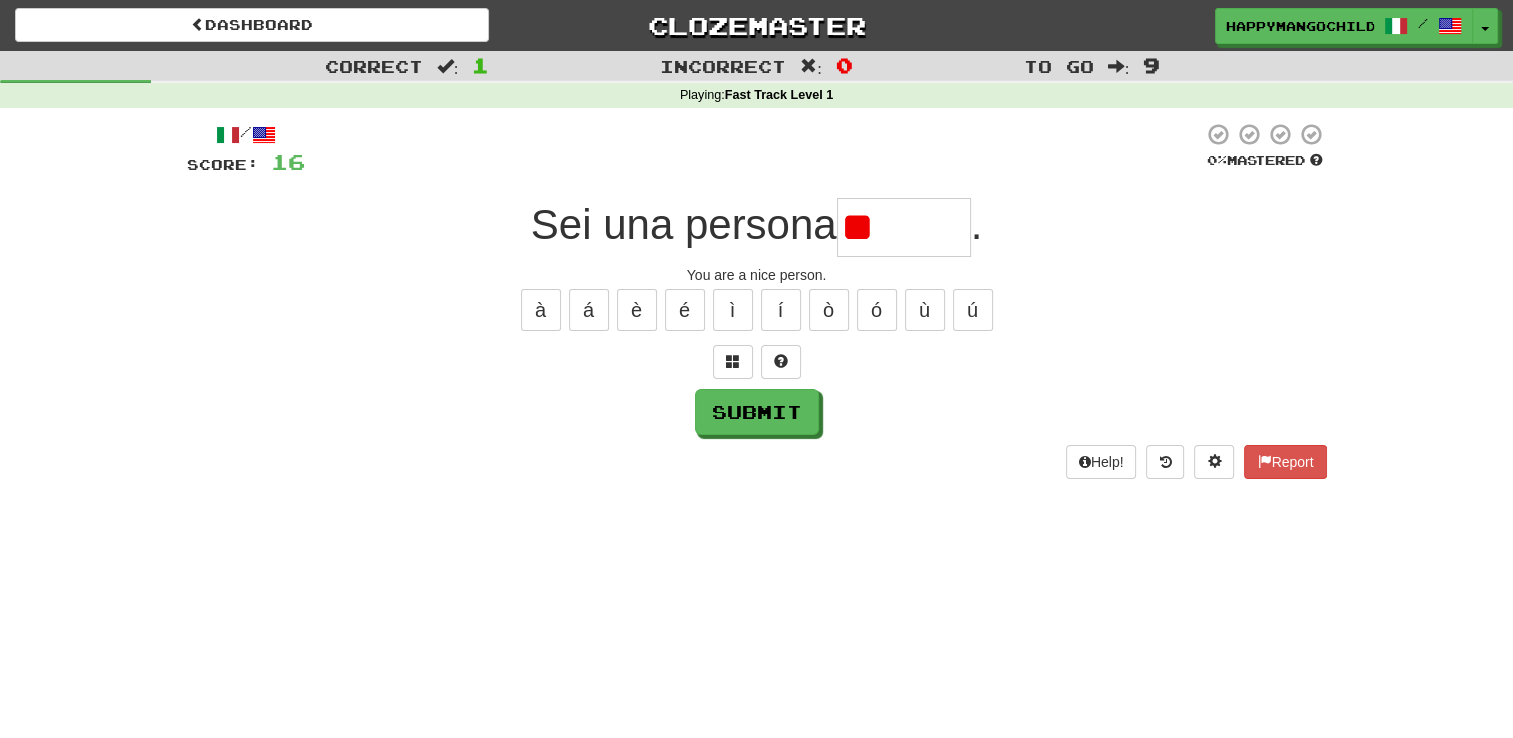 type on "*" 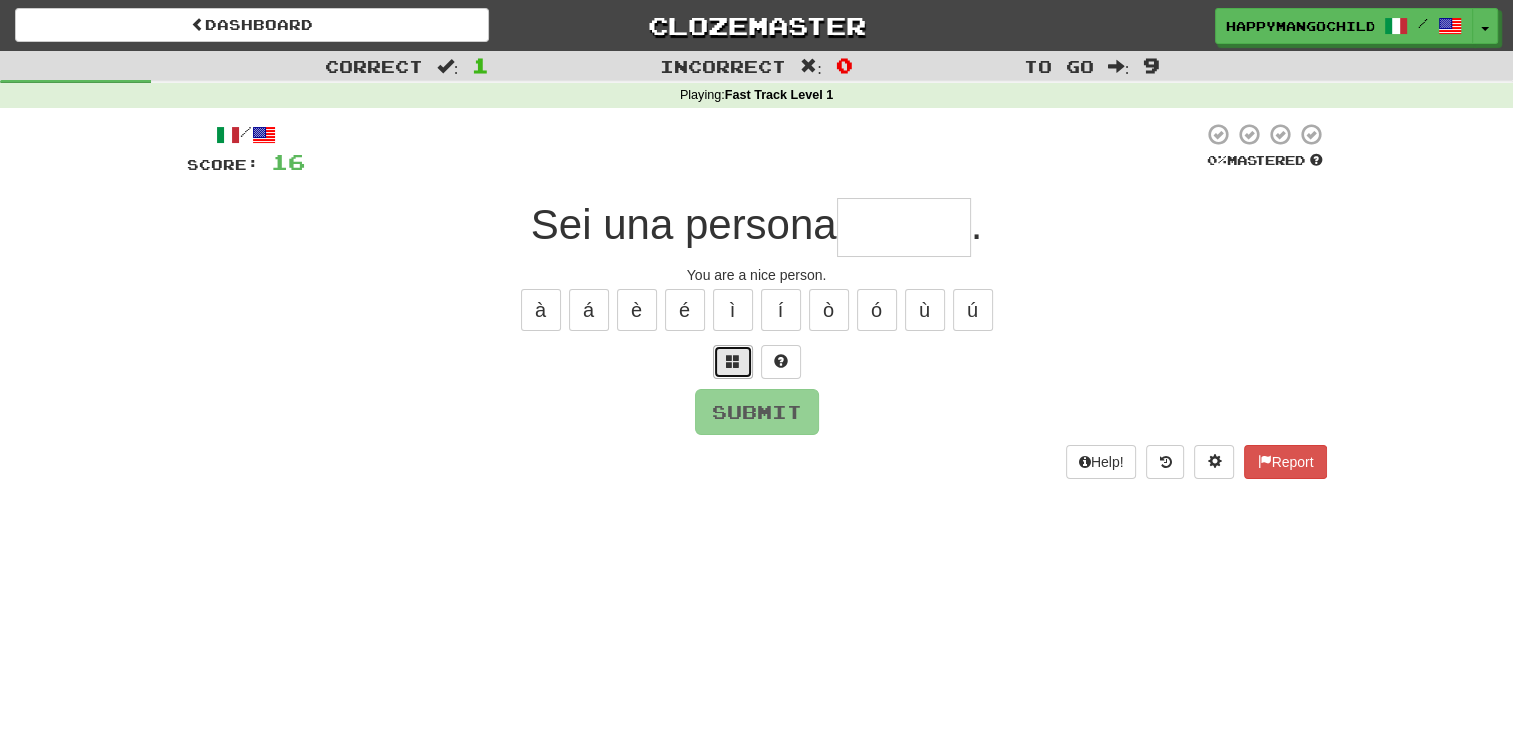 click at bounding box center [733, 362] 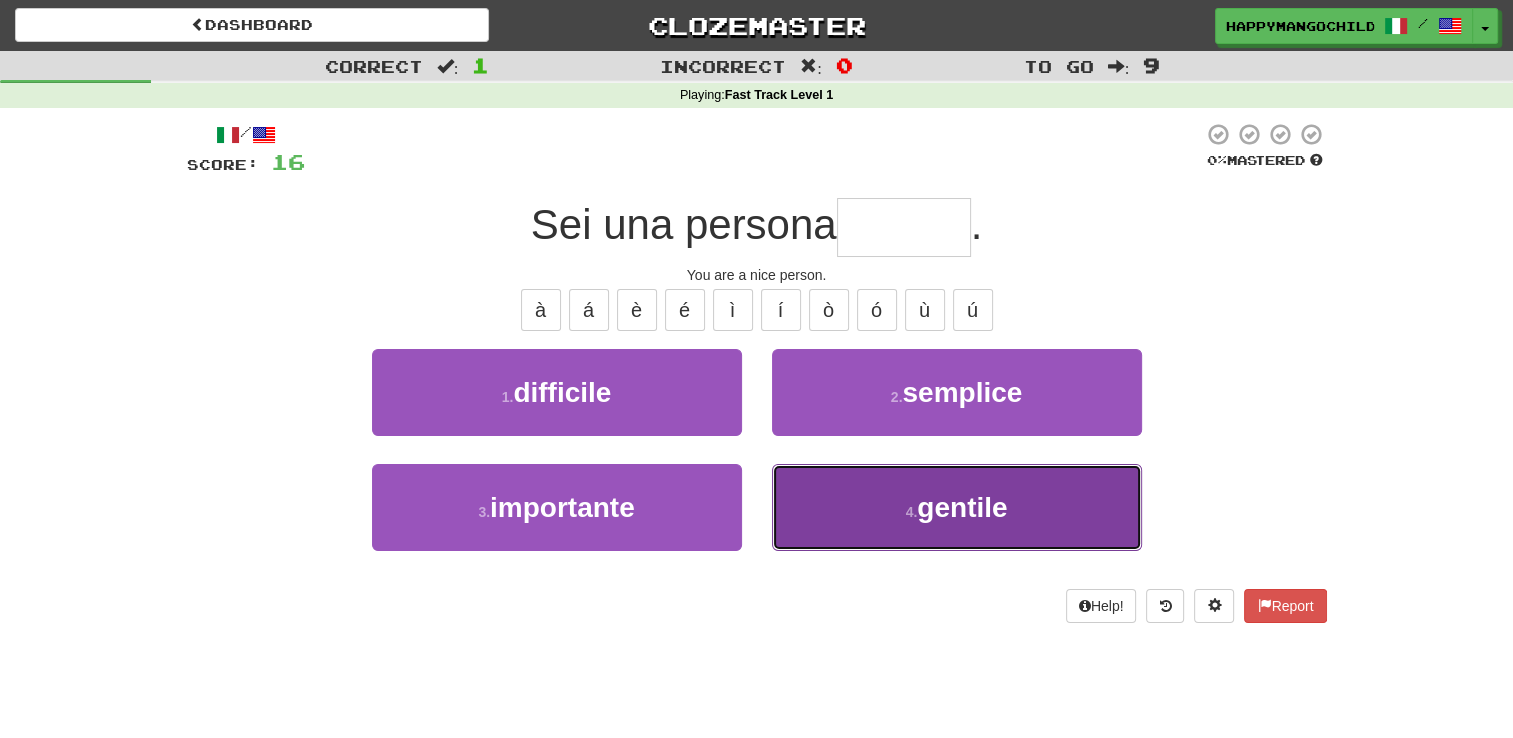 click on "gentile" at bounding box center [962, 507] 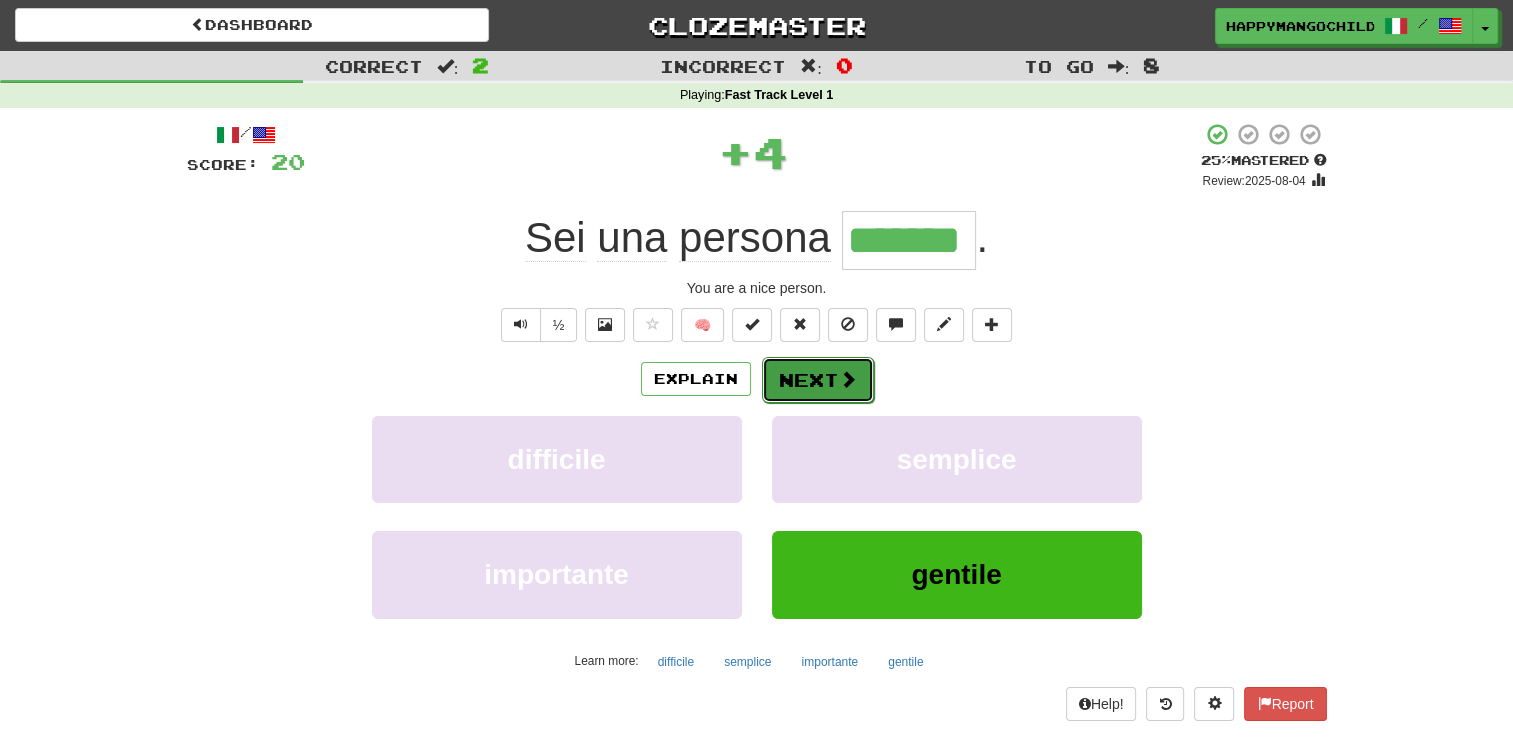 click on "Next" at bounding box center [818, 380] 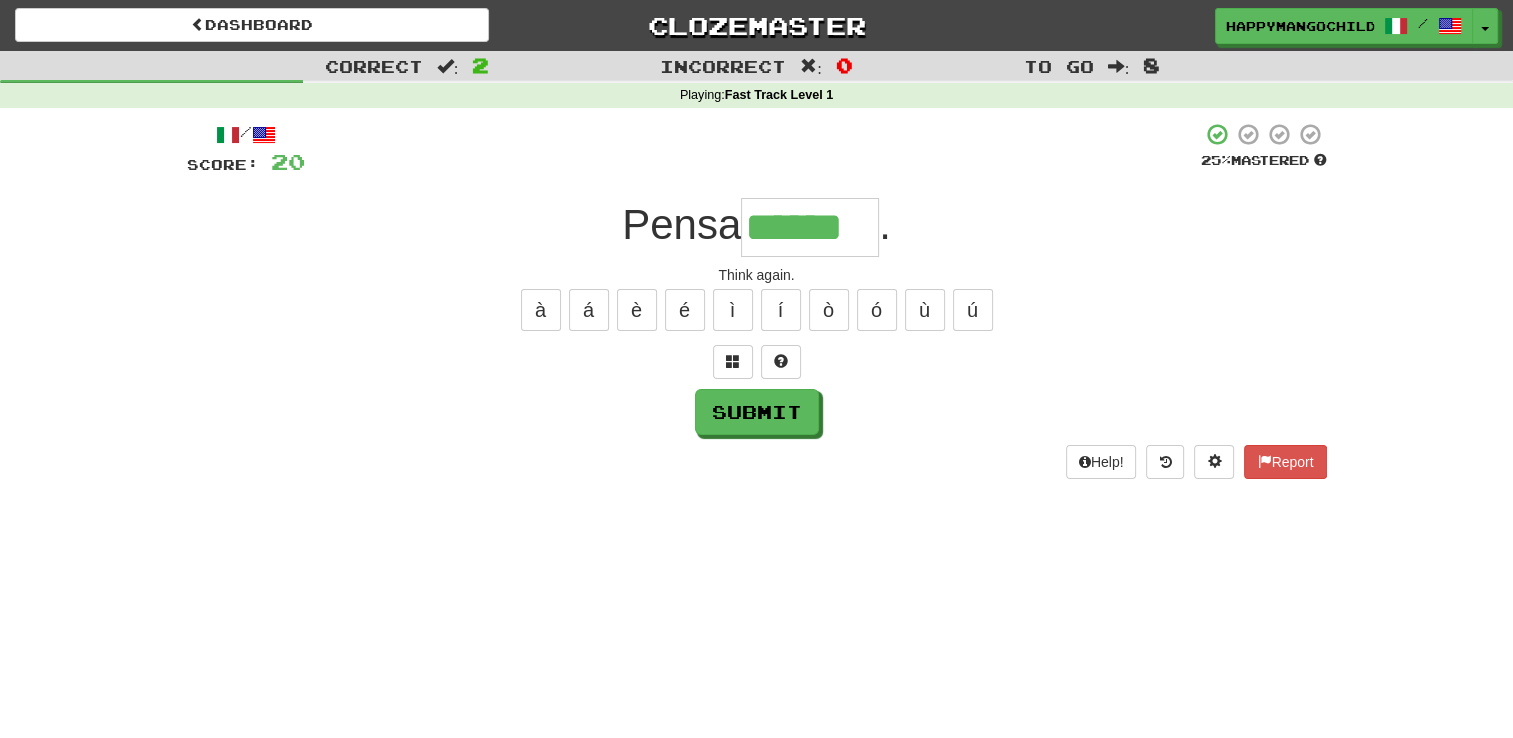 type on "******" 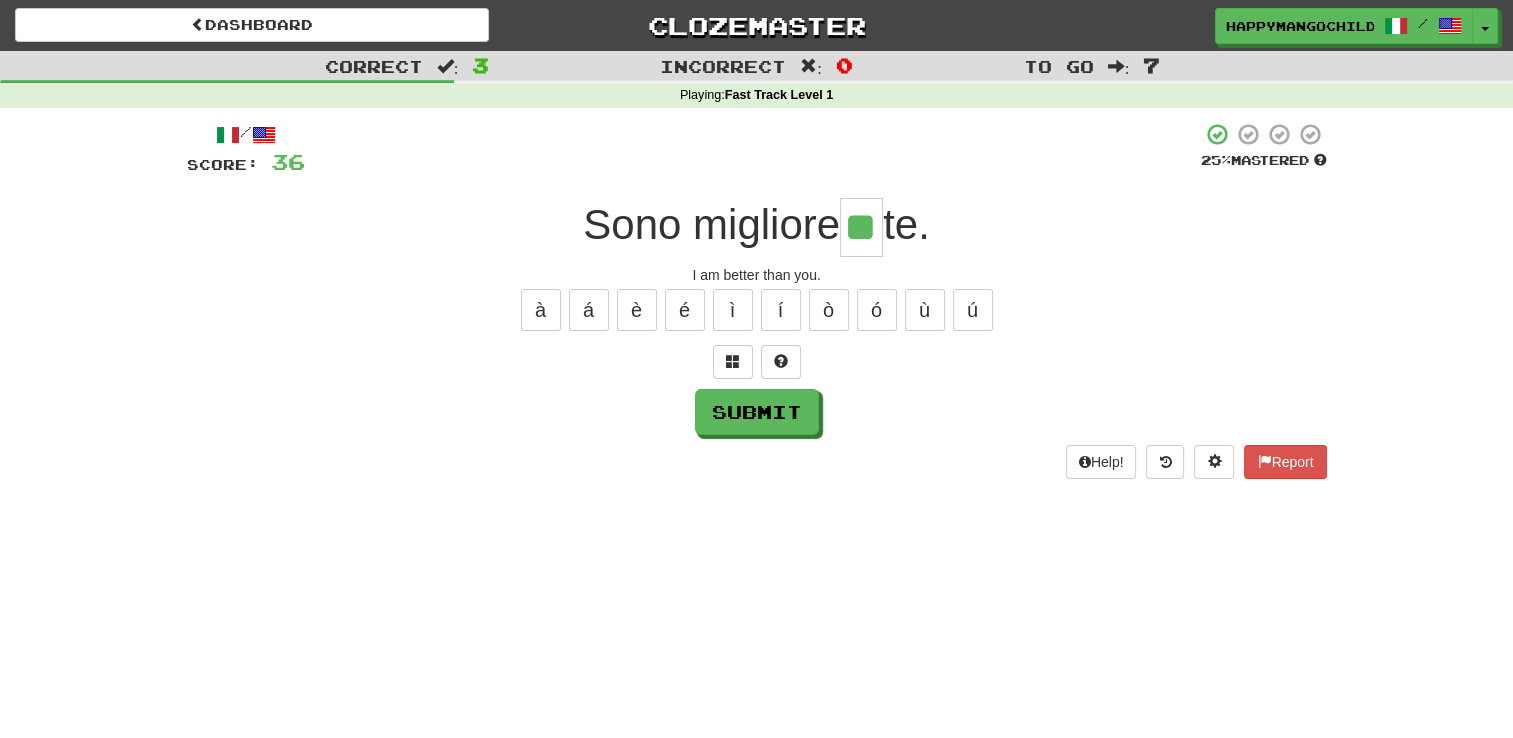 type on "**" 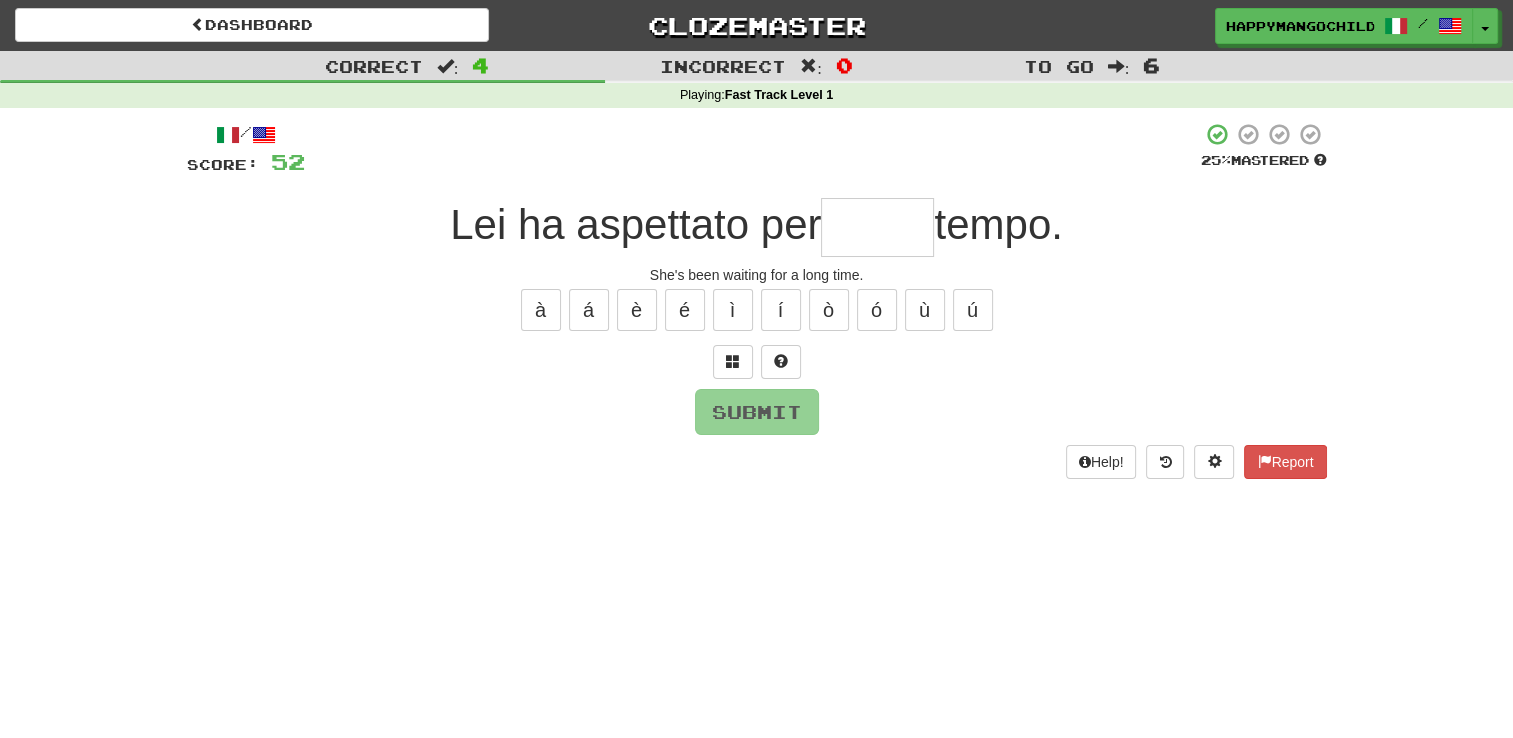 type on "*" 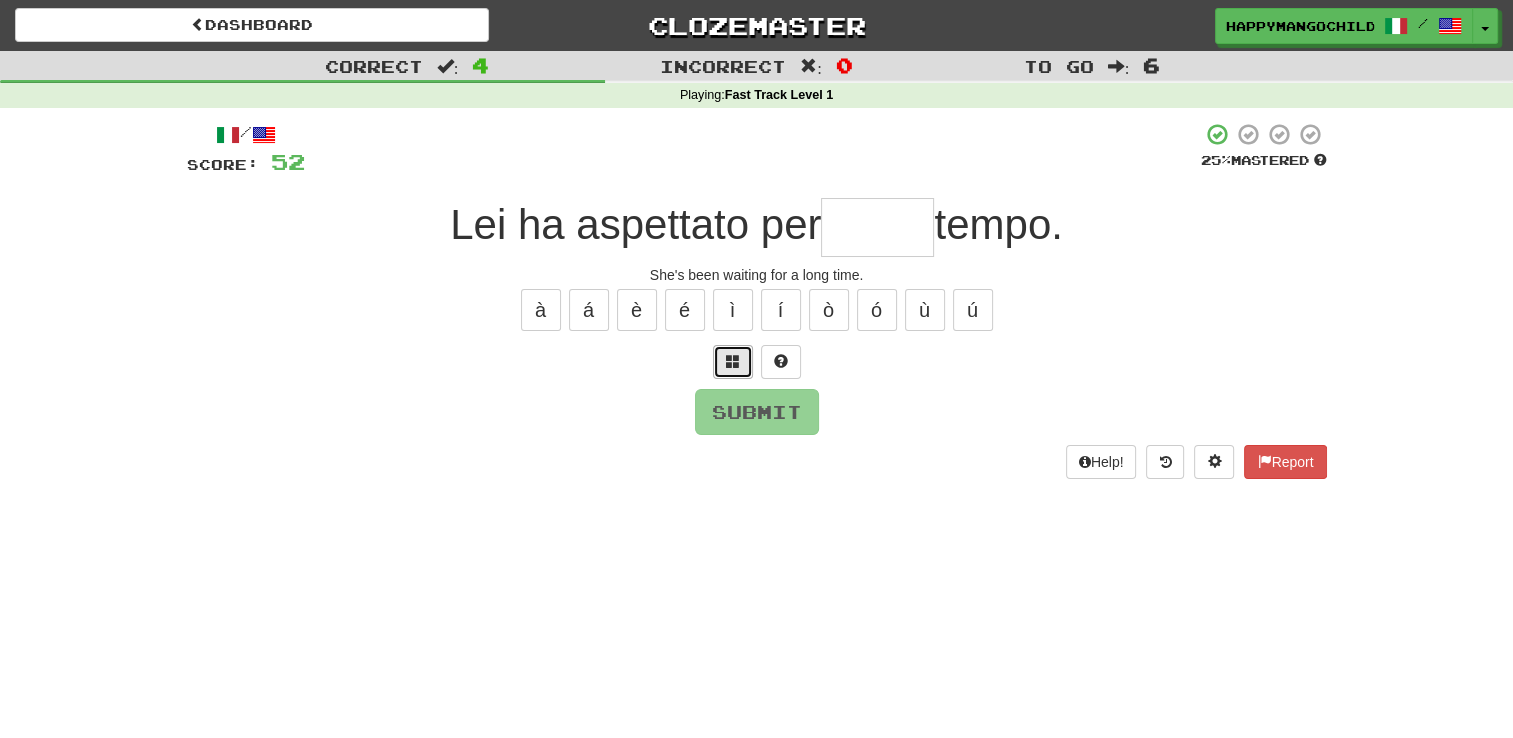 click at bounding box center [733, 362] 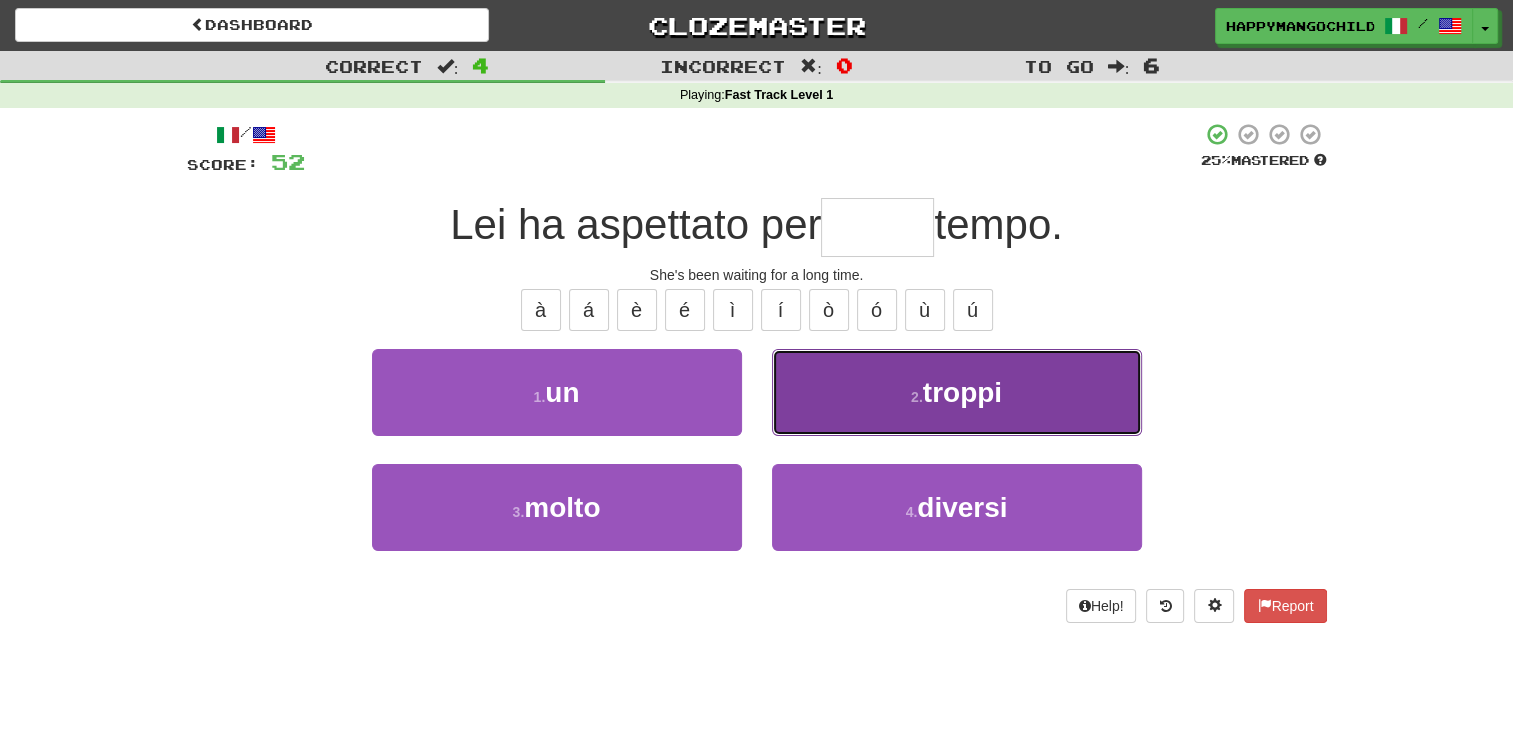 click on "2 .  troppi" at bounding box center (957, 392) 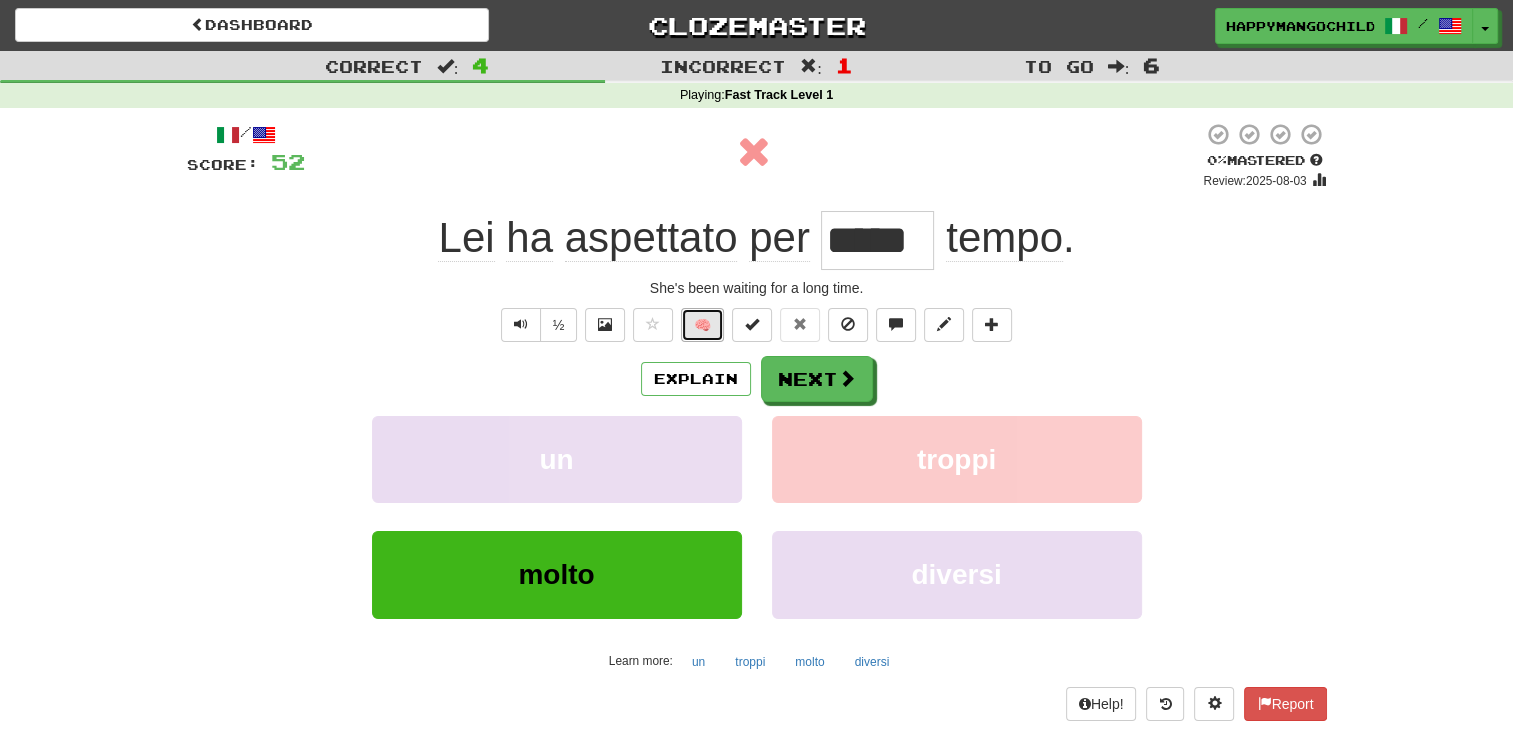 click on "🧠" at bounding box center [702, 325] 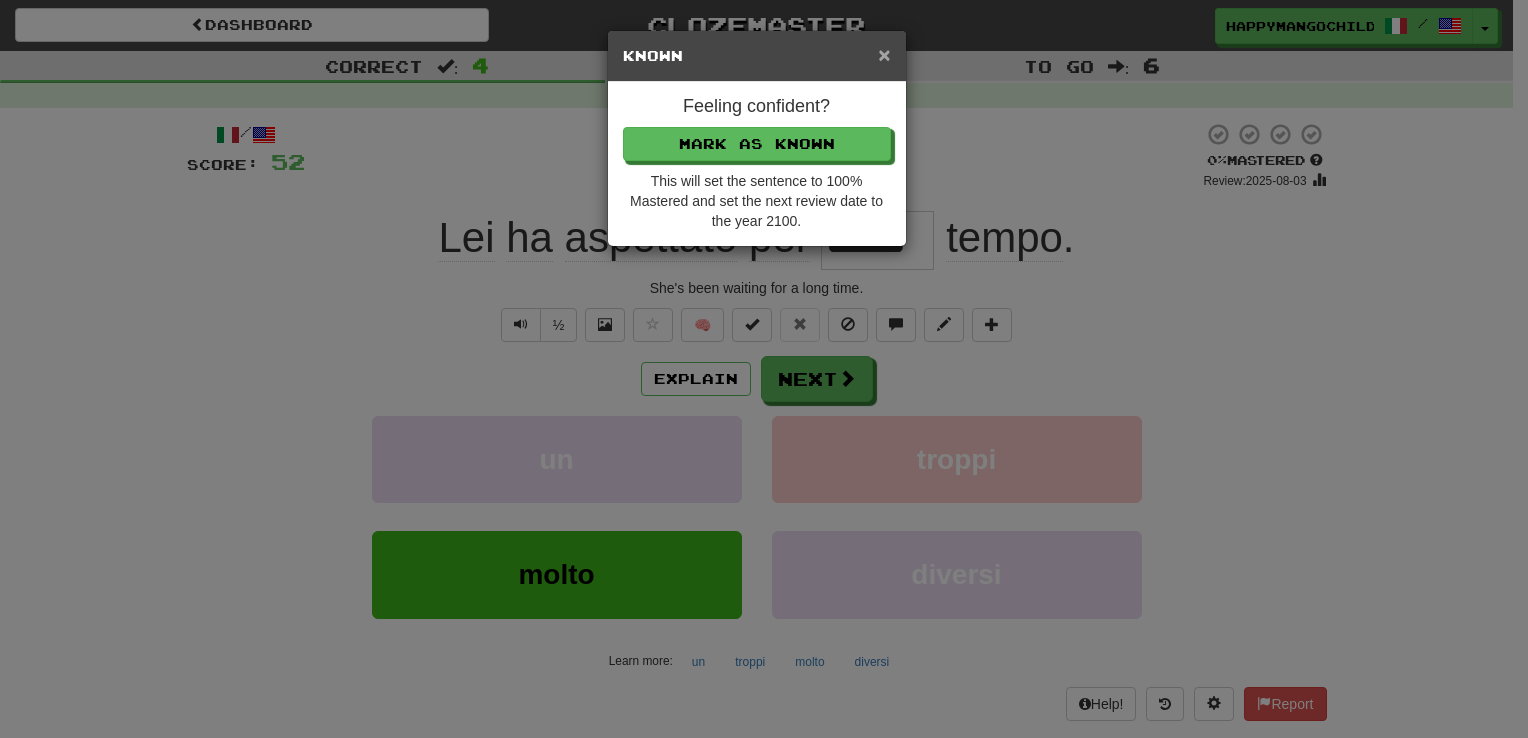 click on "×" at bounding box center [884, 54] 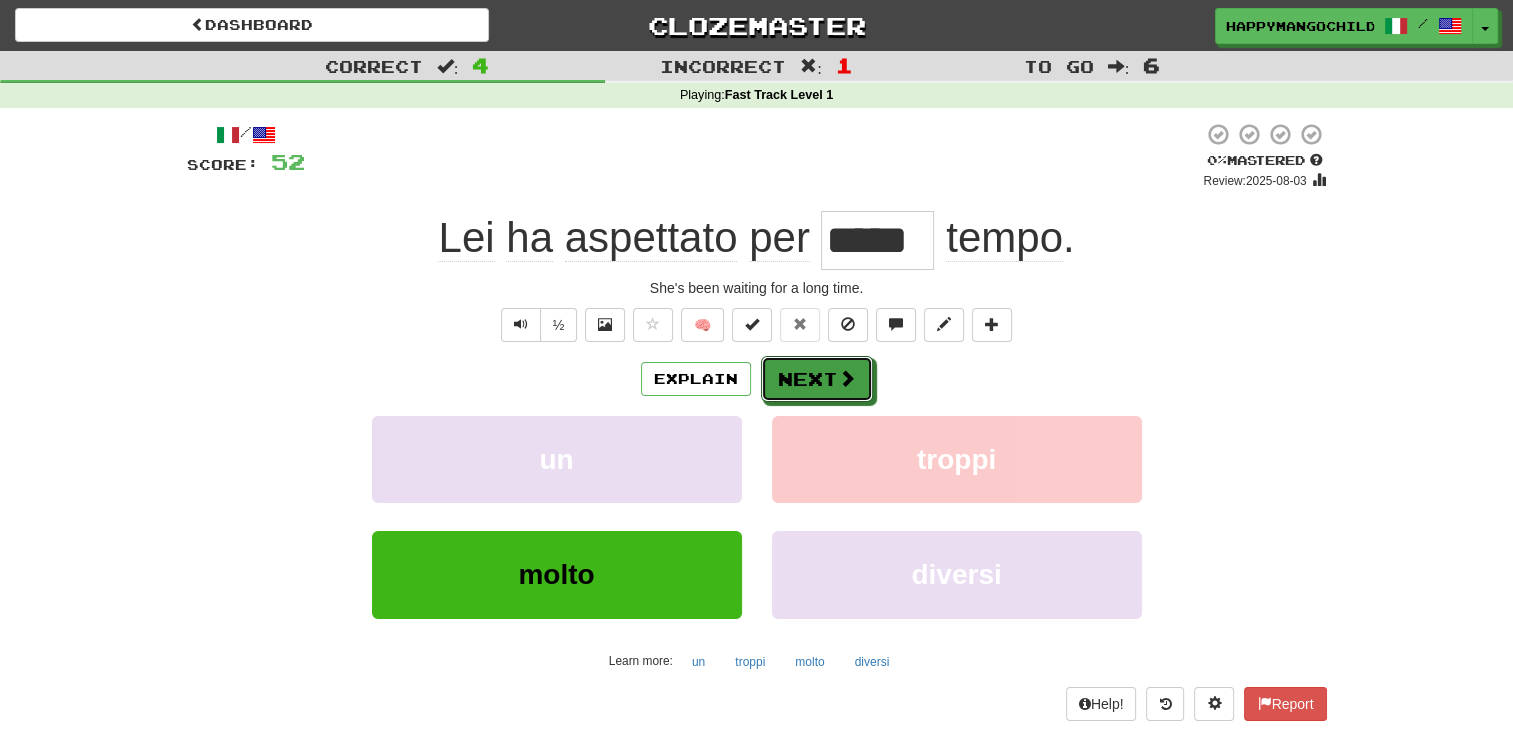 click at bounding box center (847, 378) 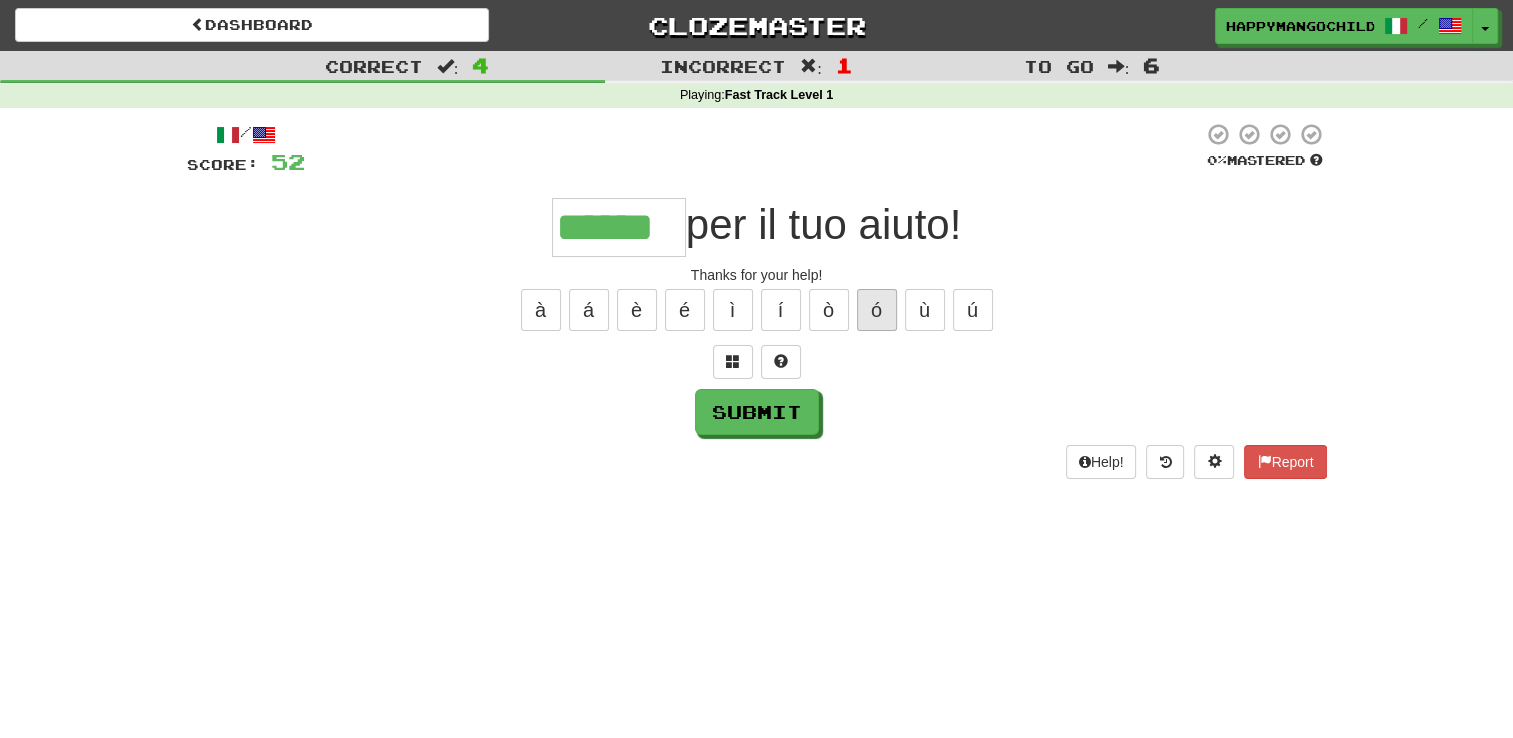 type on "******" 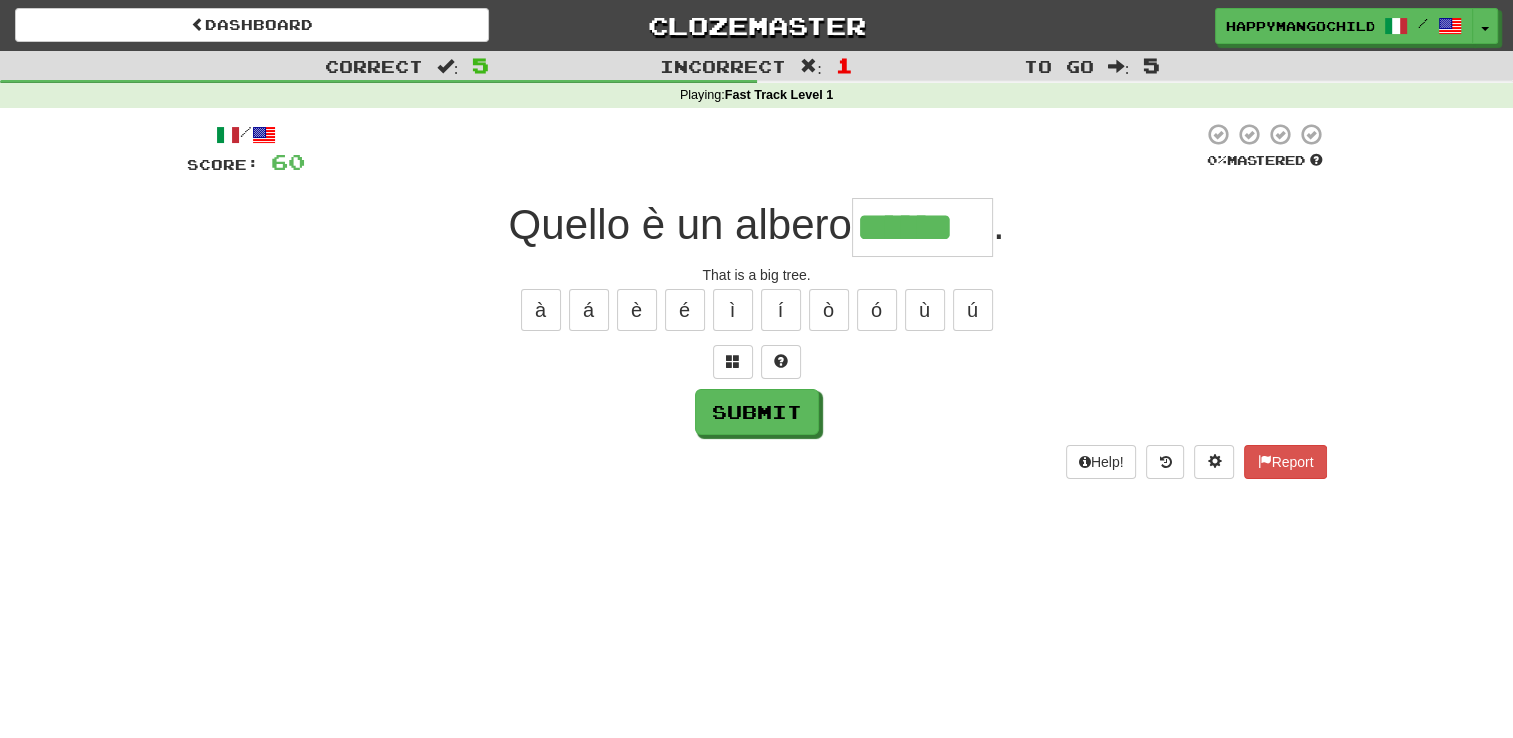 type on "******" 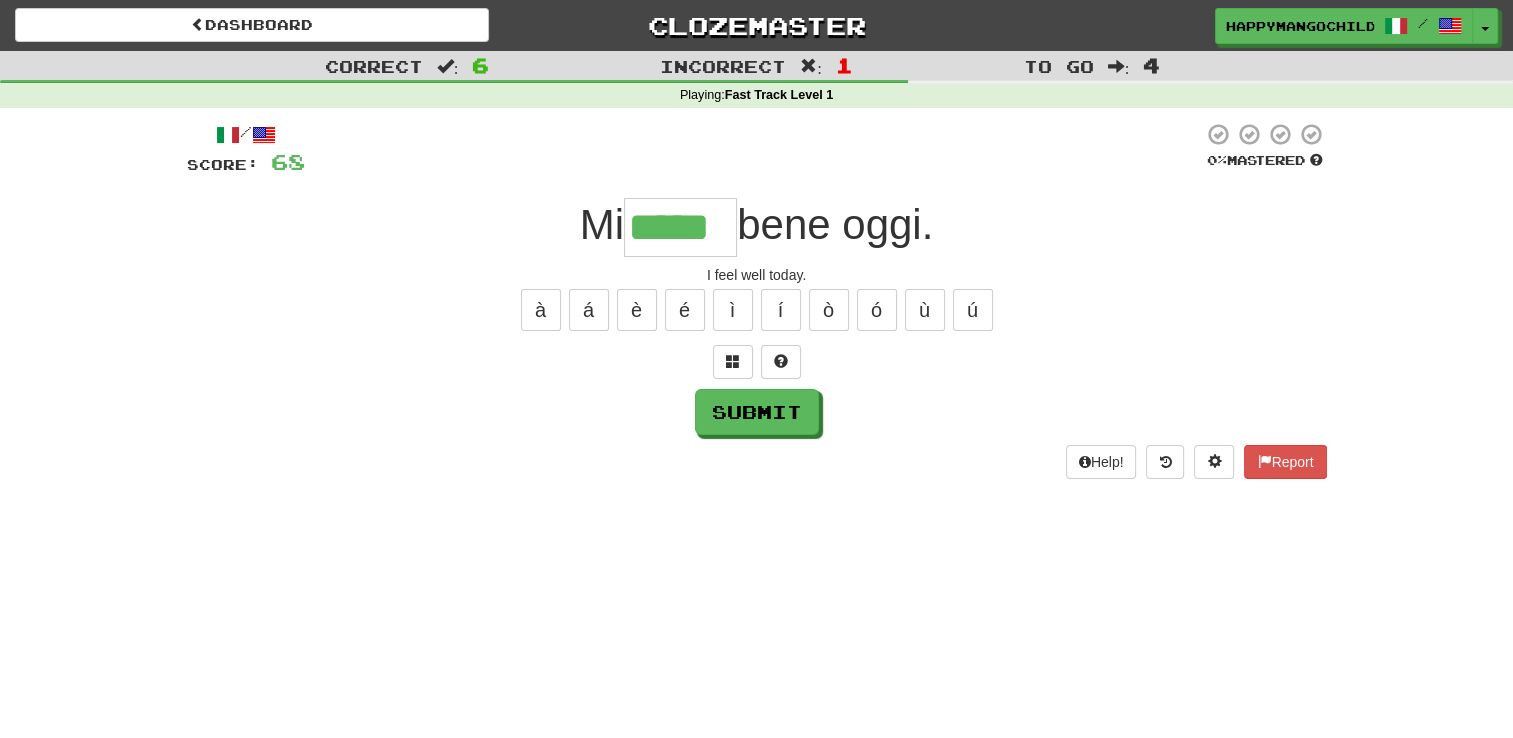 type on "*****" 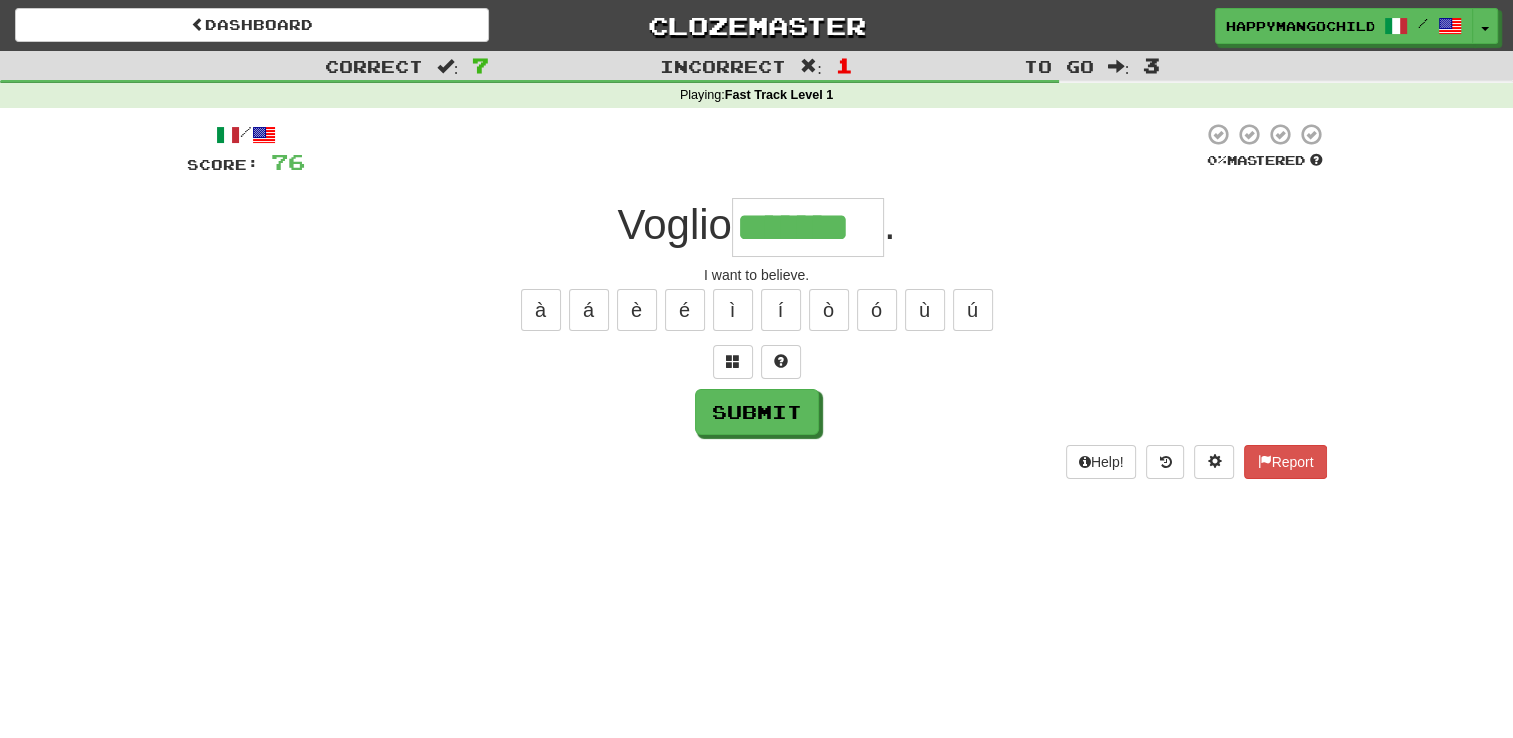 type on "*******" 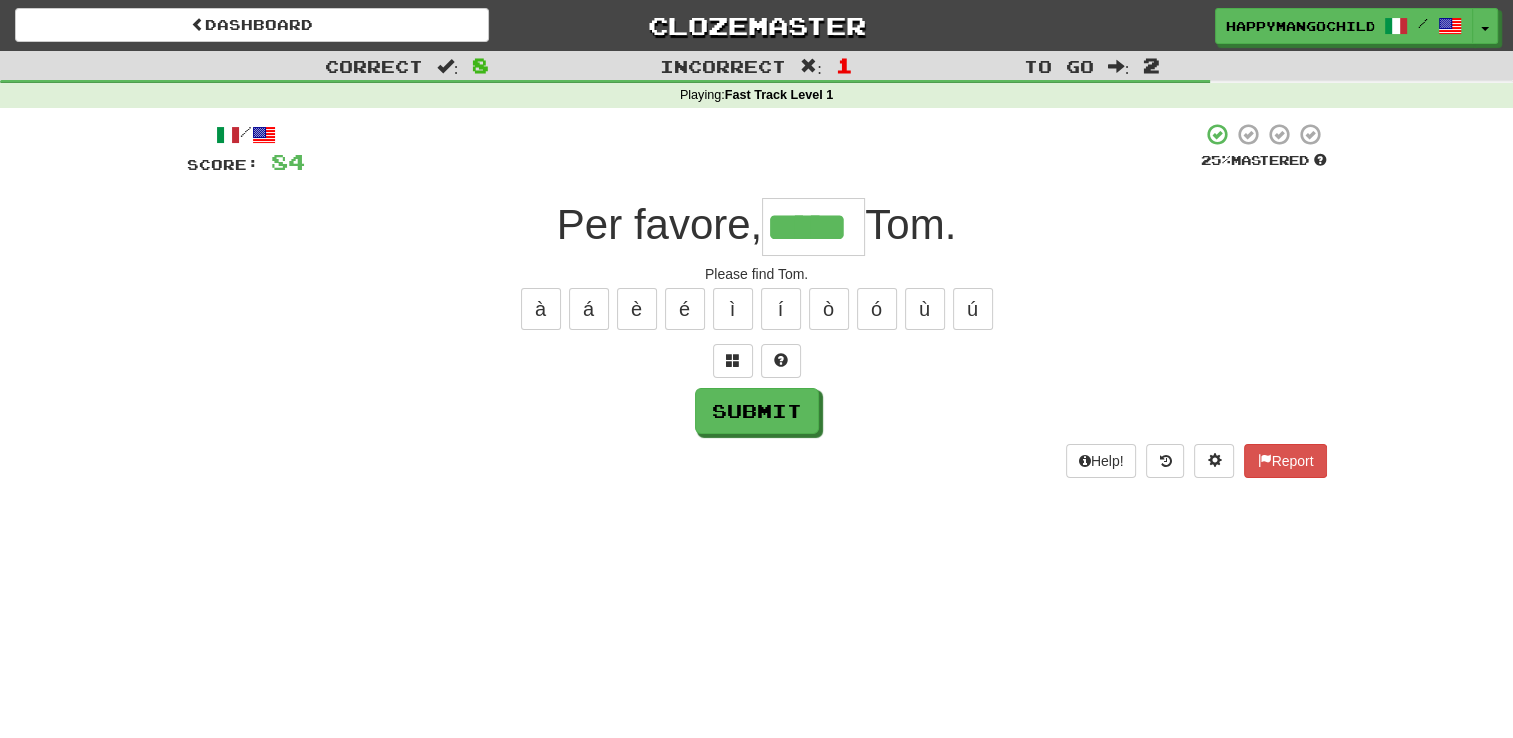 scroll, scrollTop: 0, scrollLeft: 0, axis: both 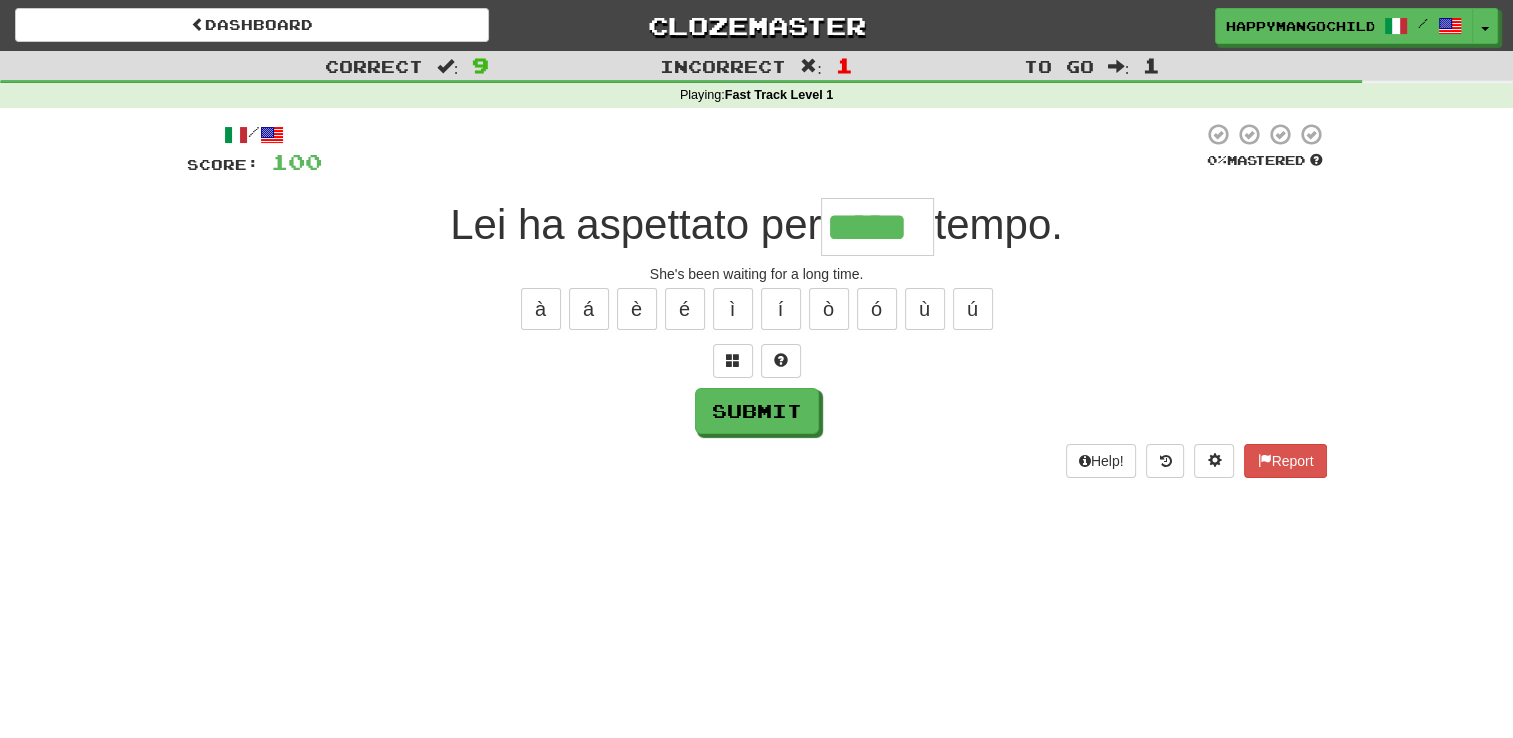 type on "*****" 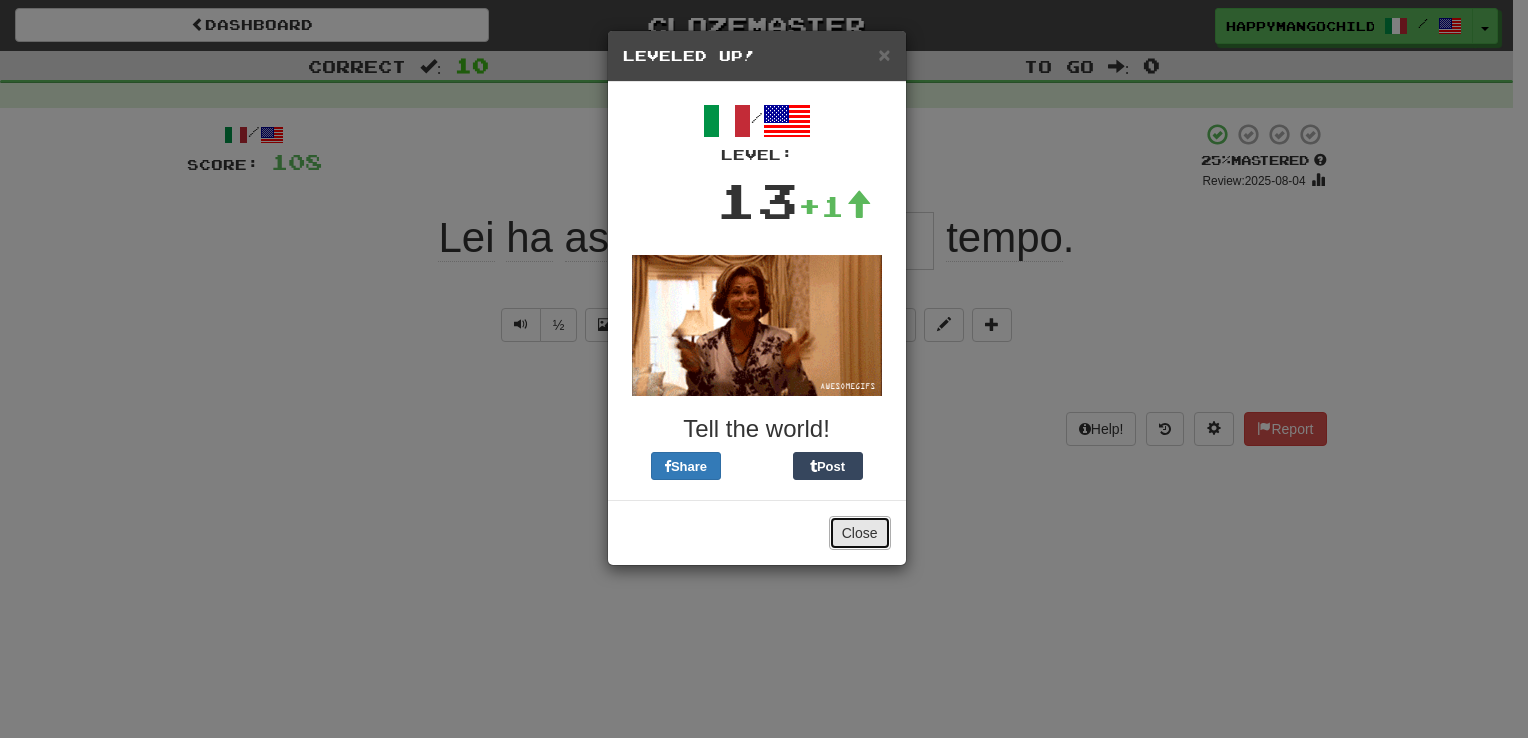 click on "Close" at bounding box center [860, 533] 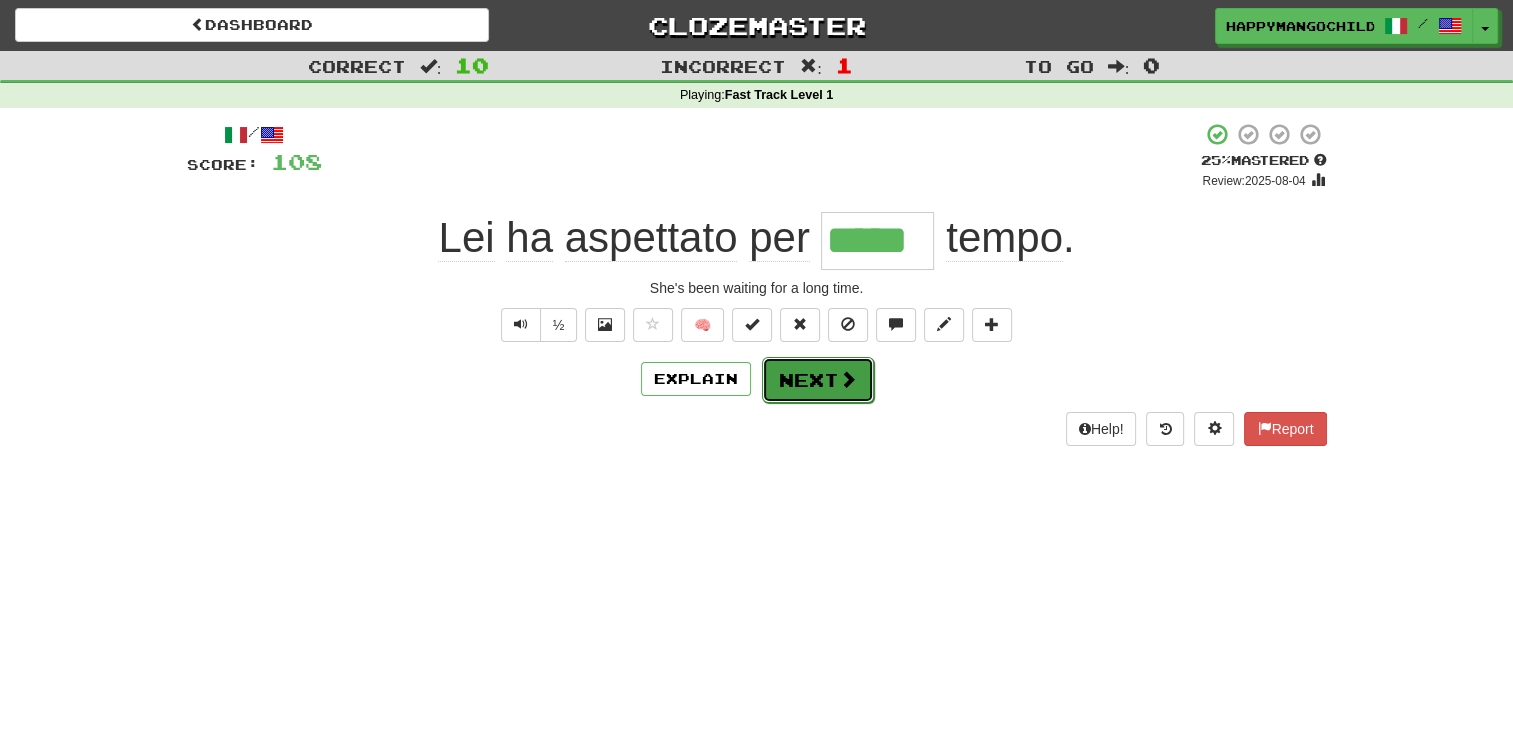 click on "Next" at bounding box center (818, 380) 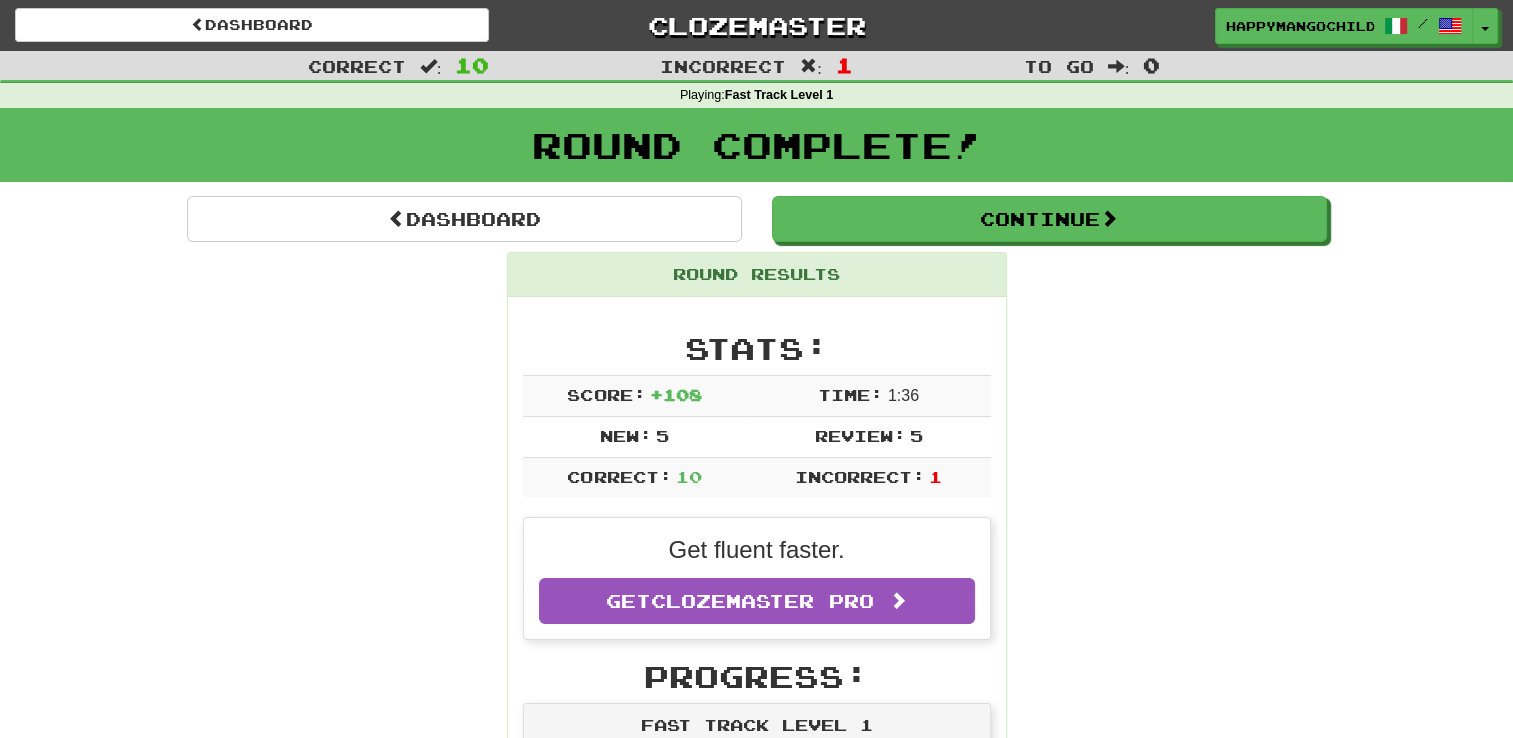 scroll, scrollTop: 100, scrollLeft: 0, axis: vertical 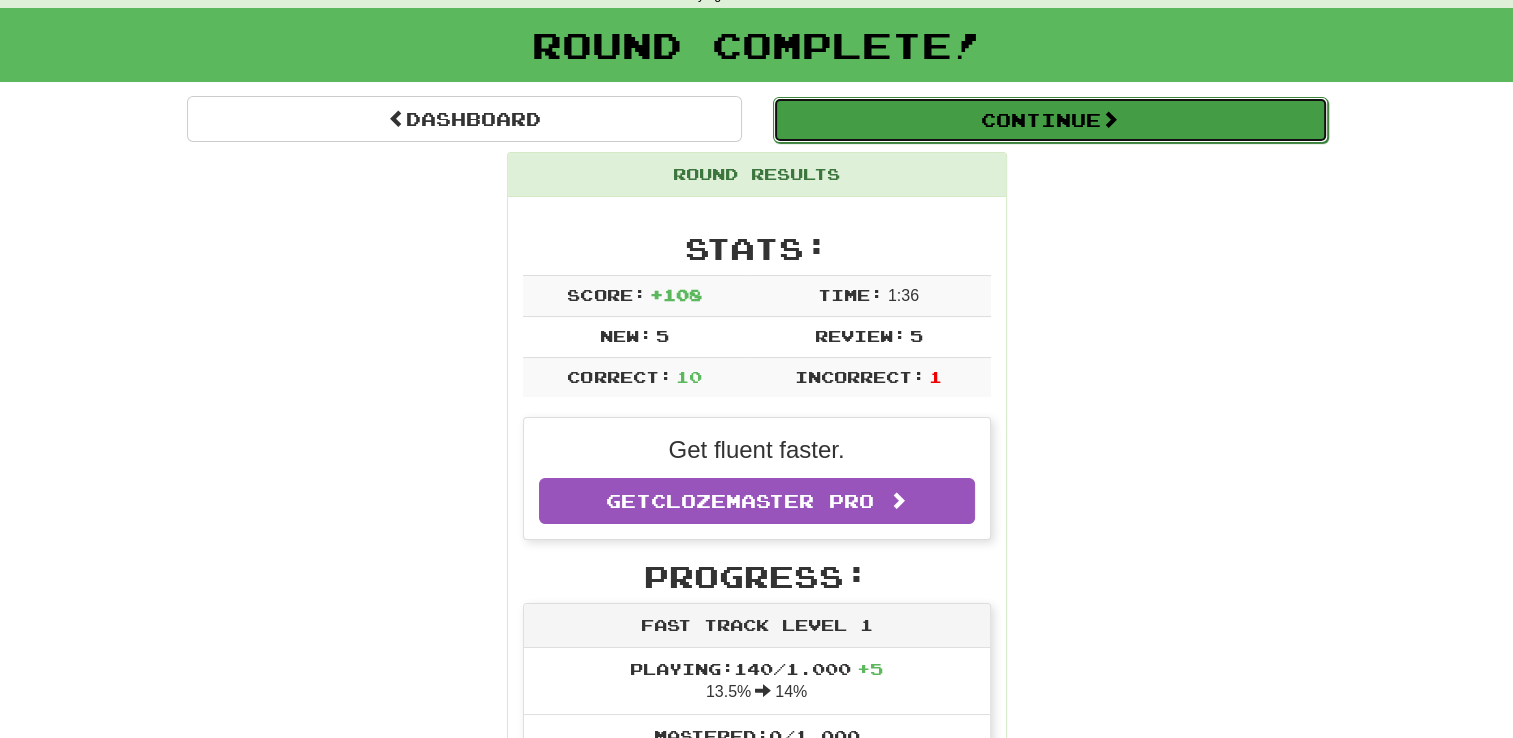 click on "Continue" at bounding box center [1050, 120] 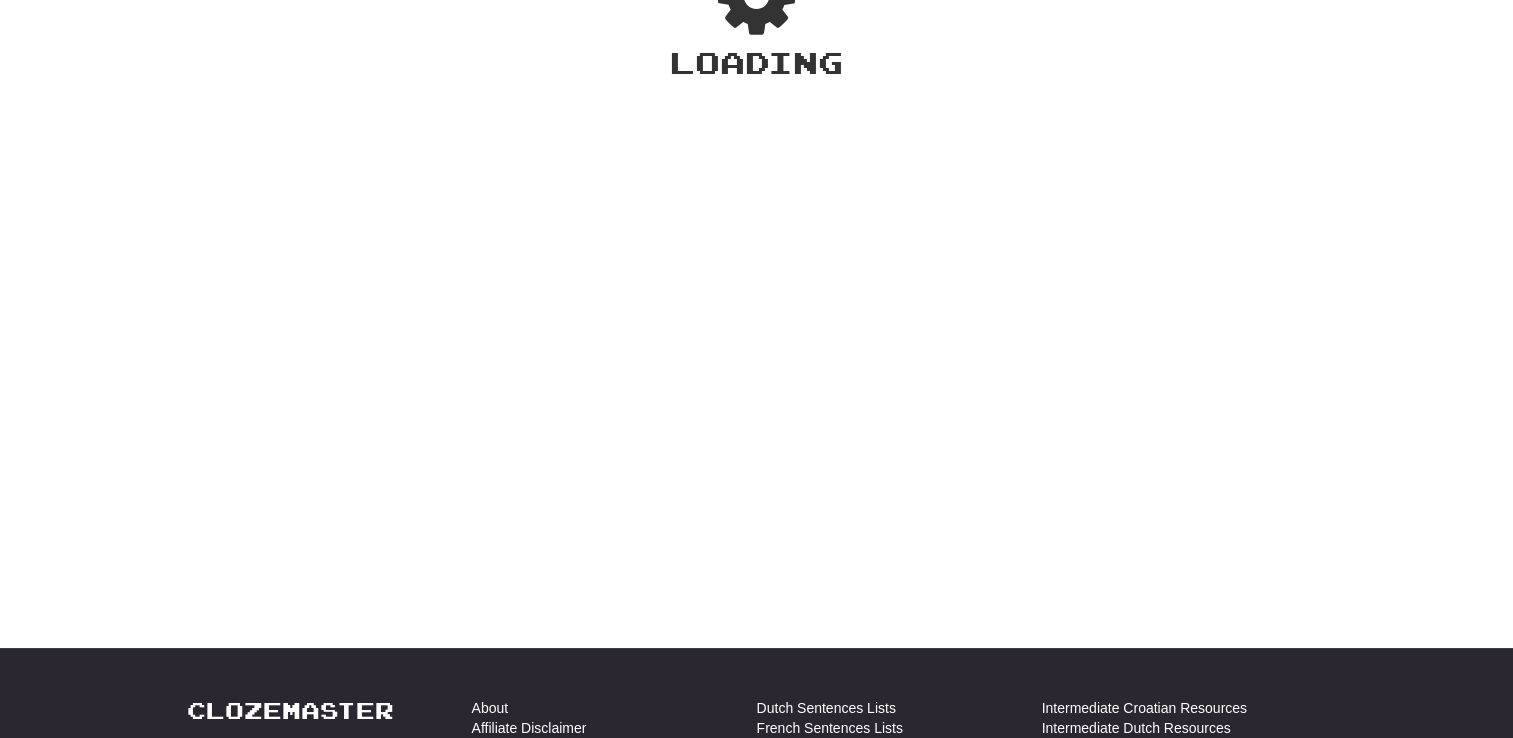scroll, scrollTop: 100, scrollLeft: 0, axis: vertical 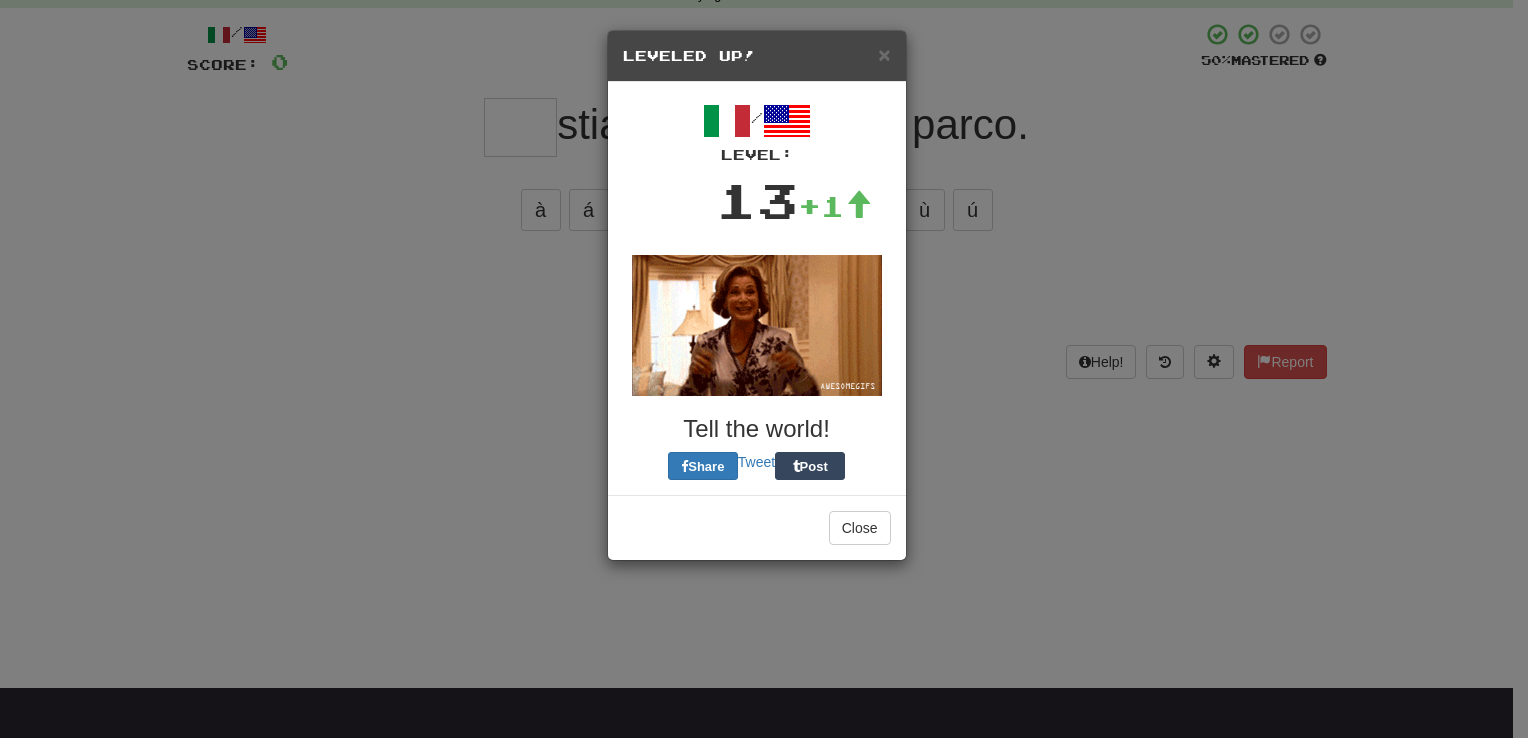 click on "× Leveled Up!" at bounding box center [757, 56] 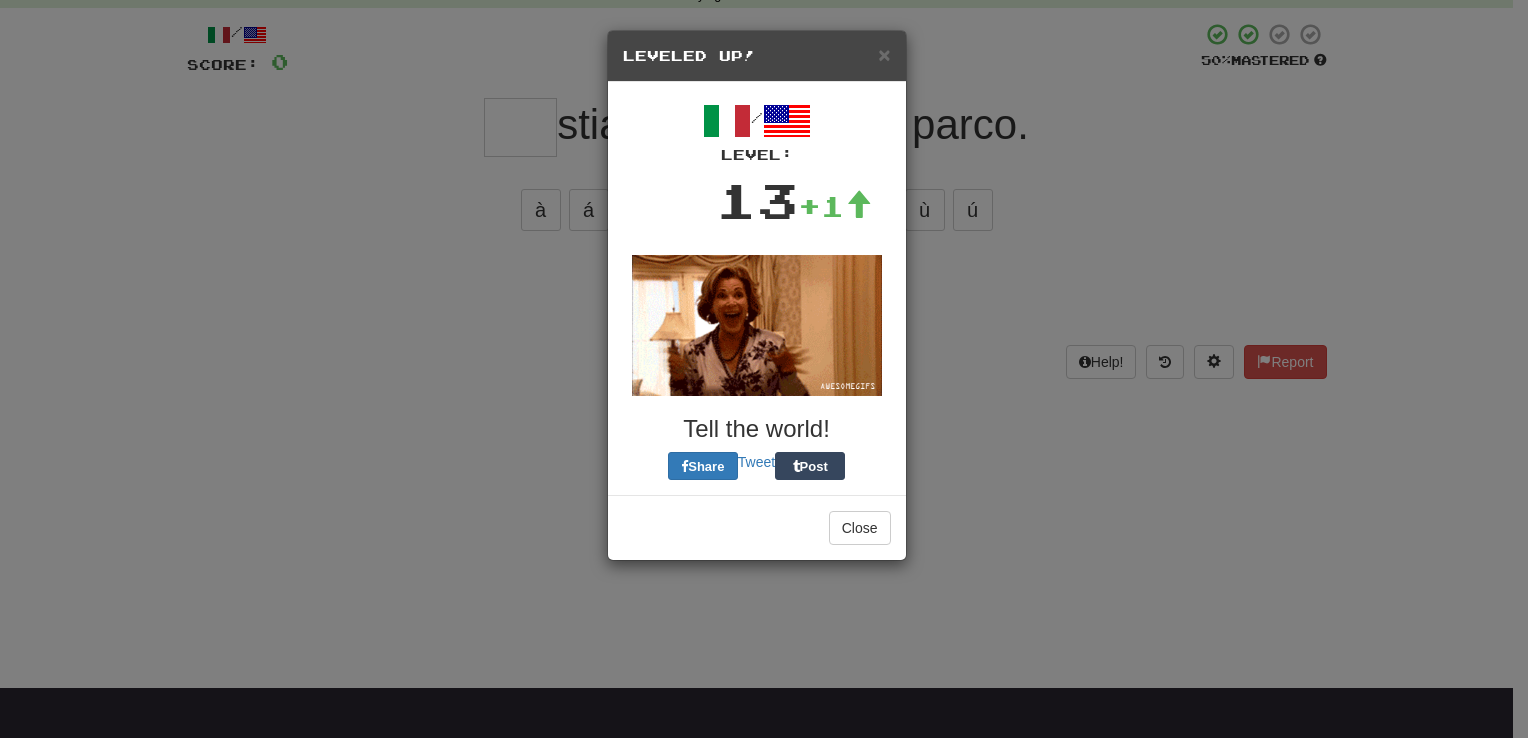 click on "Leveled Up!" at bounding box center (757, 56) 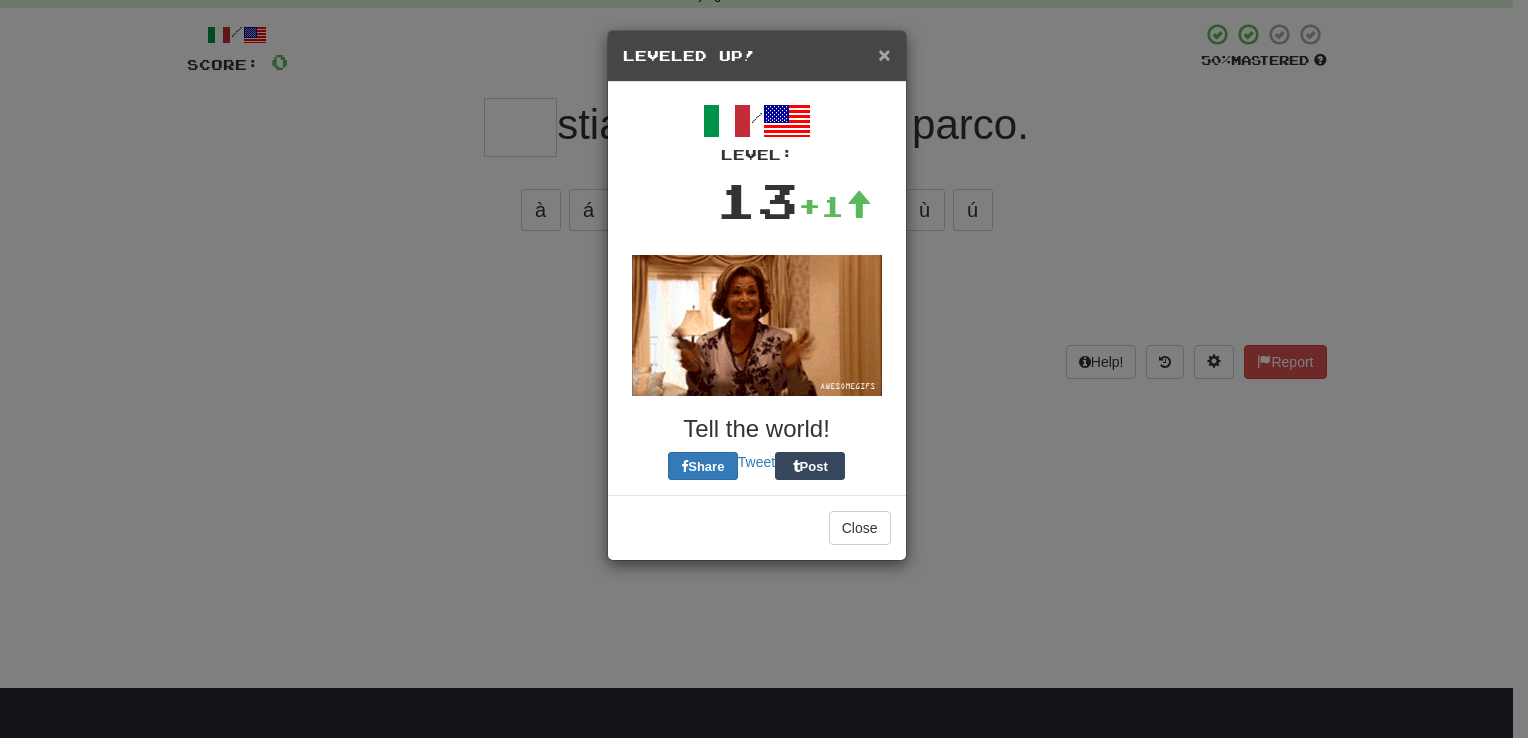 click on "×" at bounding box center (884, 54) 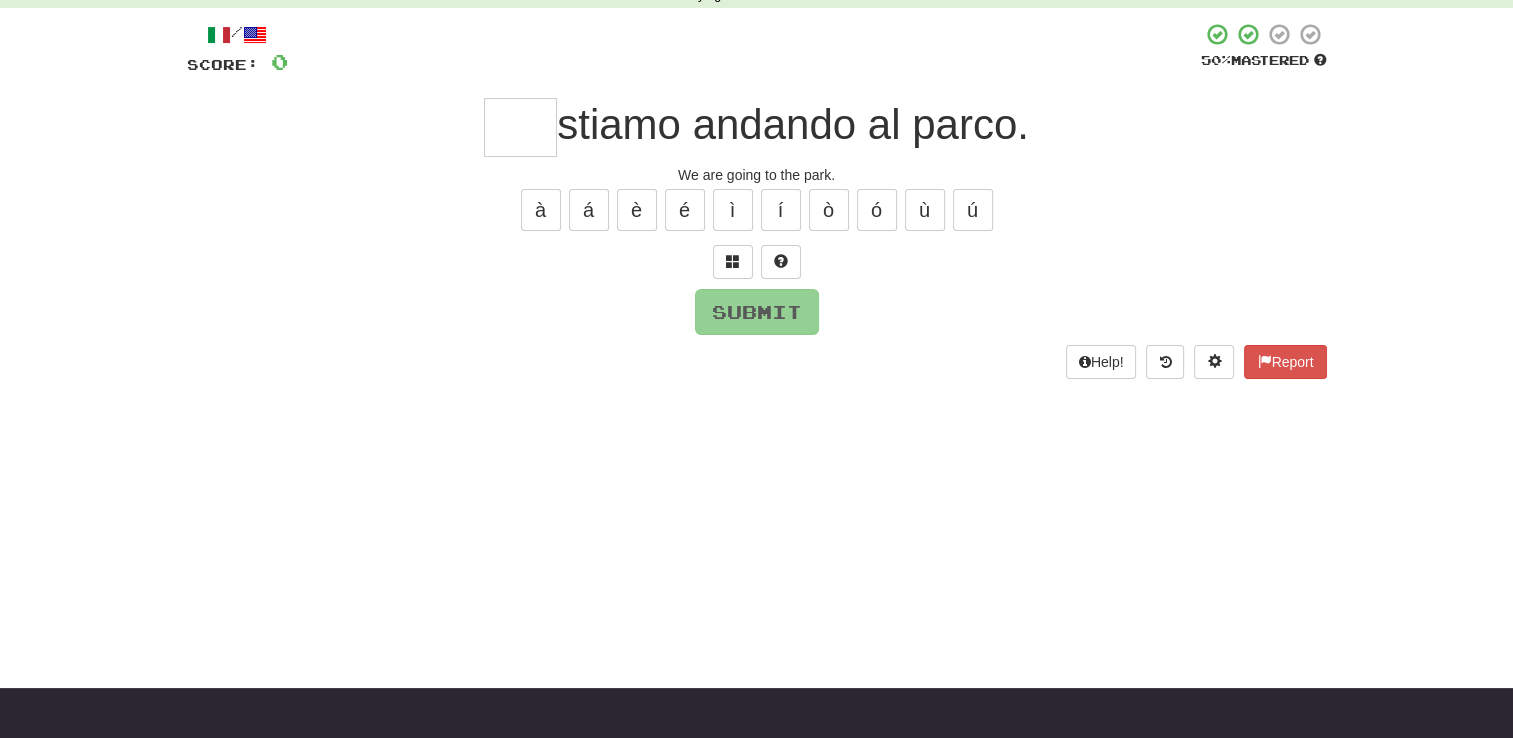 click at bounding box center (520, 127) 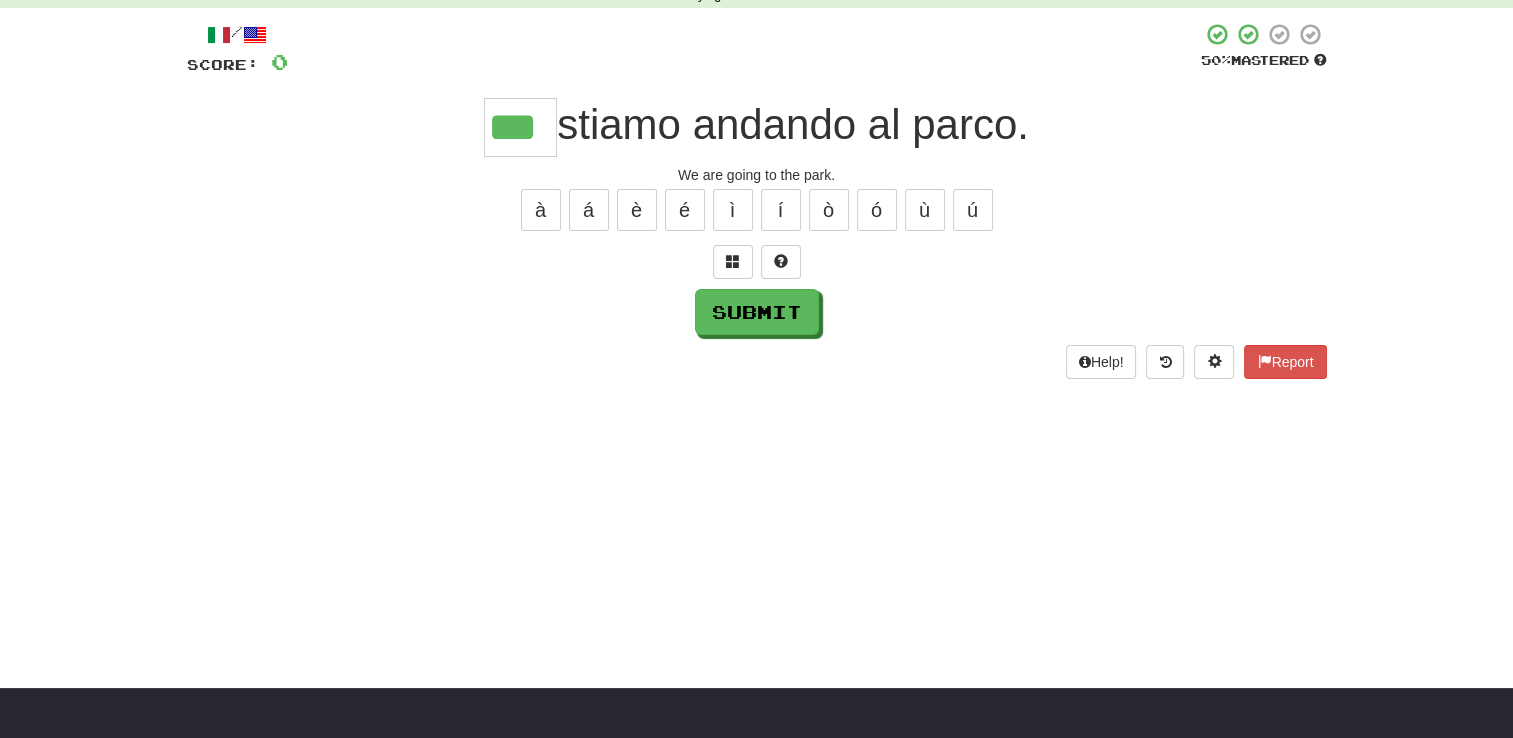 type on "***" 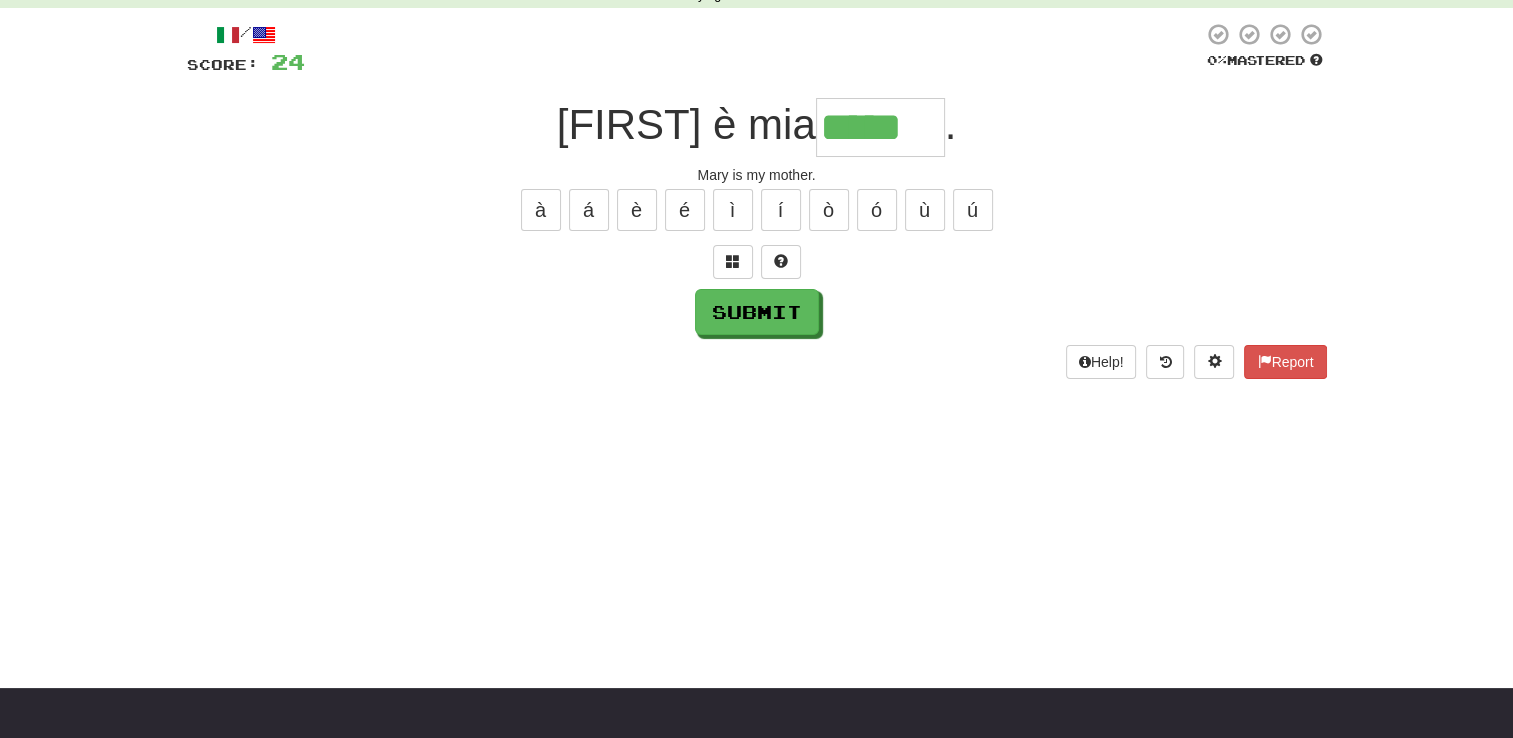 type on "*****" 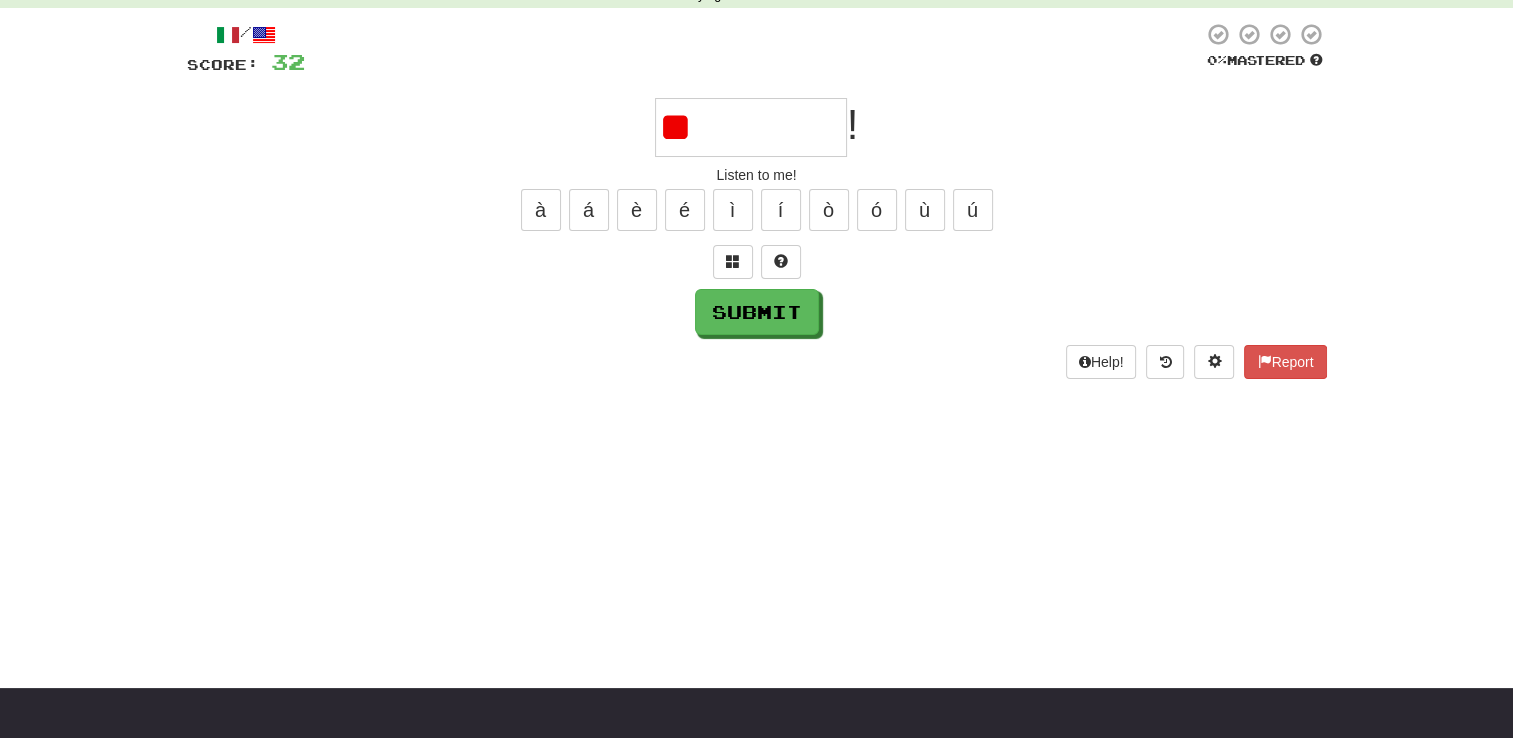 type on "*" 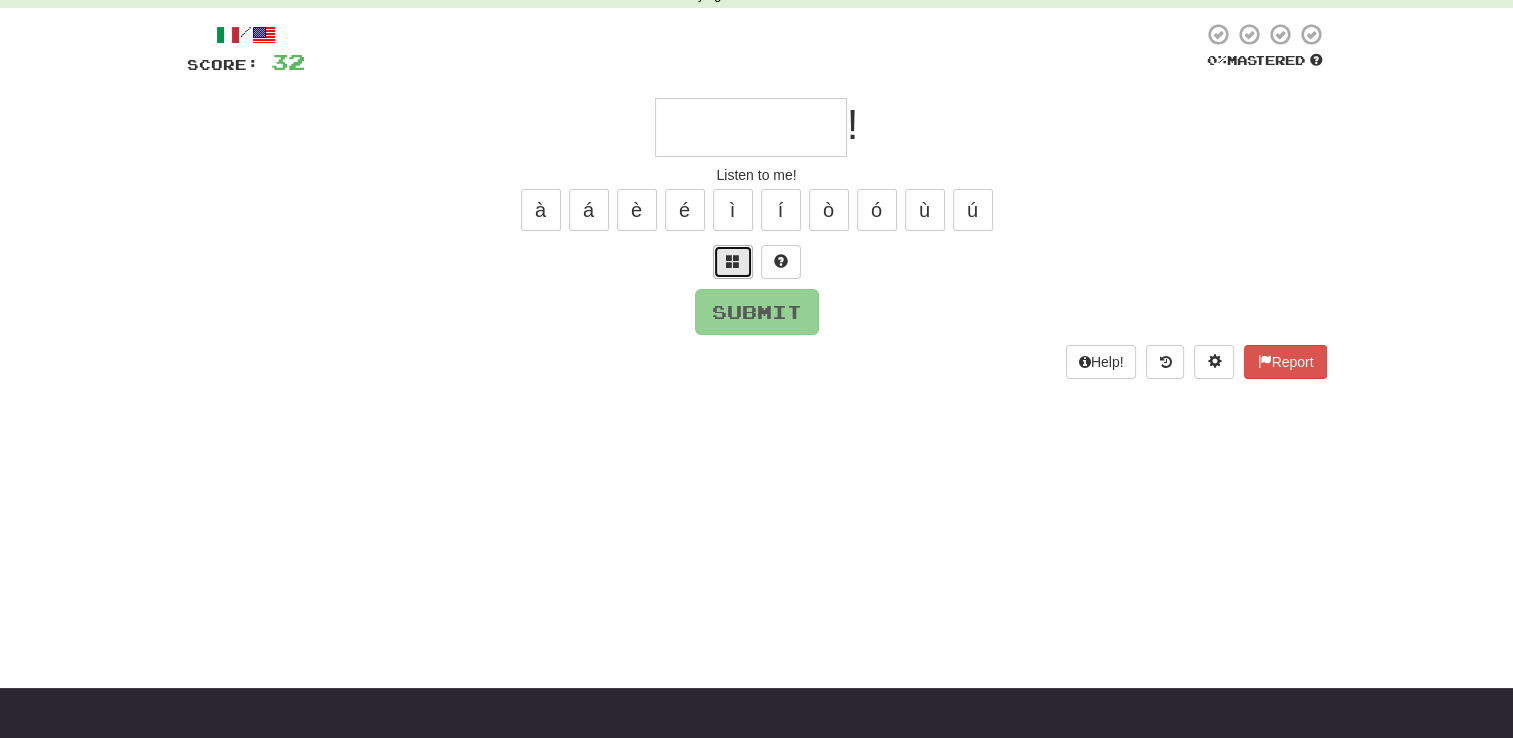 click at bounding box center (733, 262) 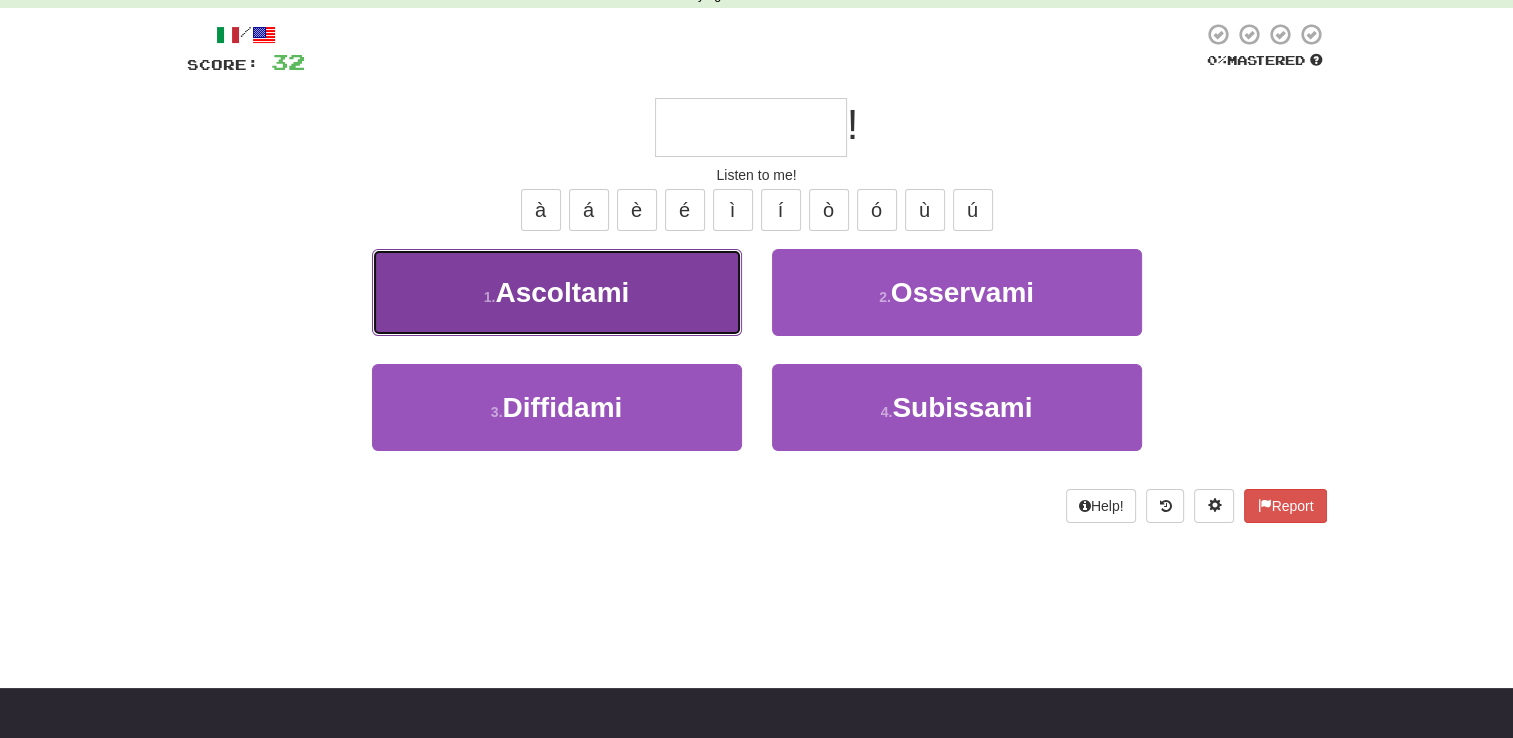 click on "1 .  Ascoltami" at bounding box center (557, 292) 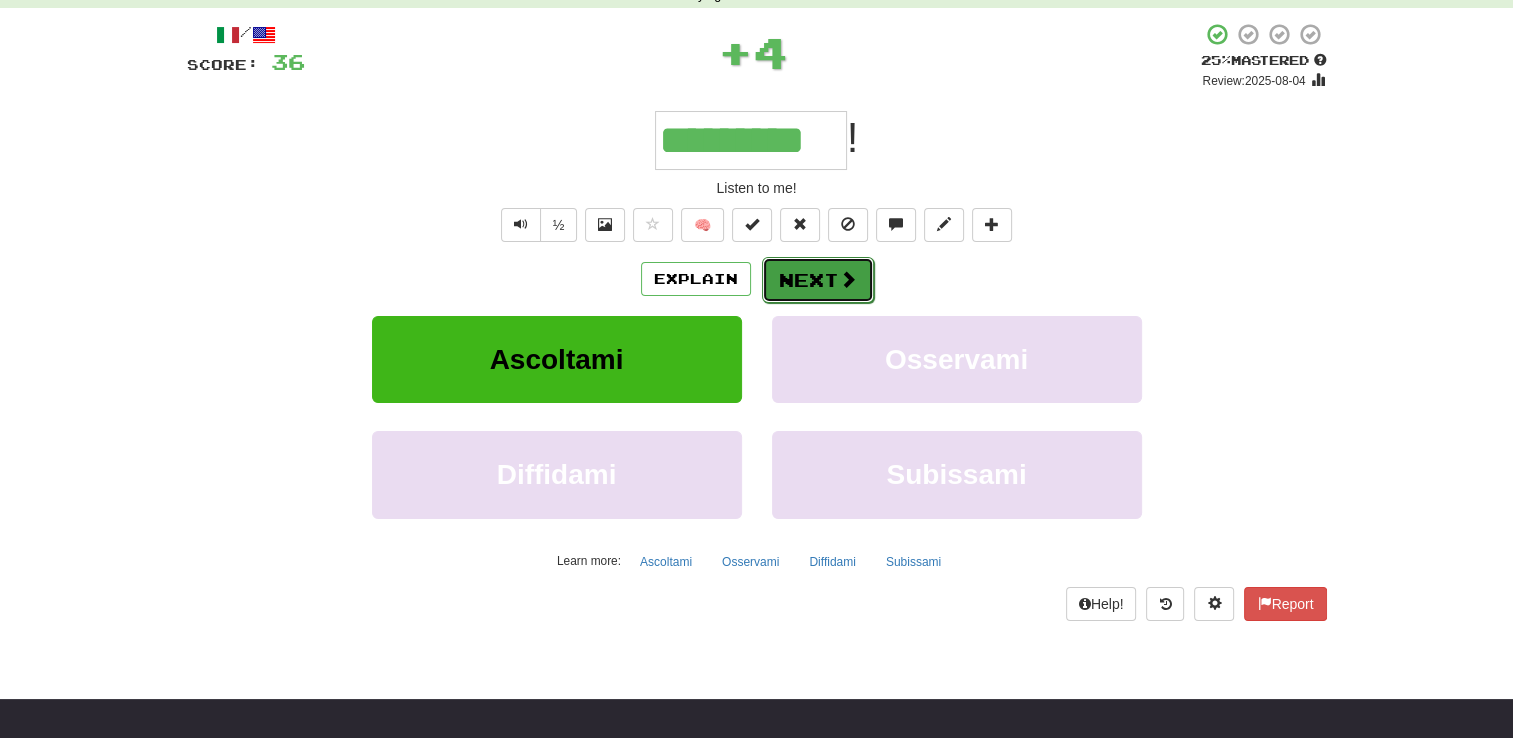 click at bounding box center [848, 279] 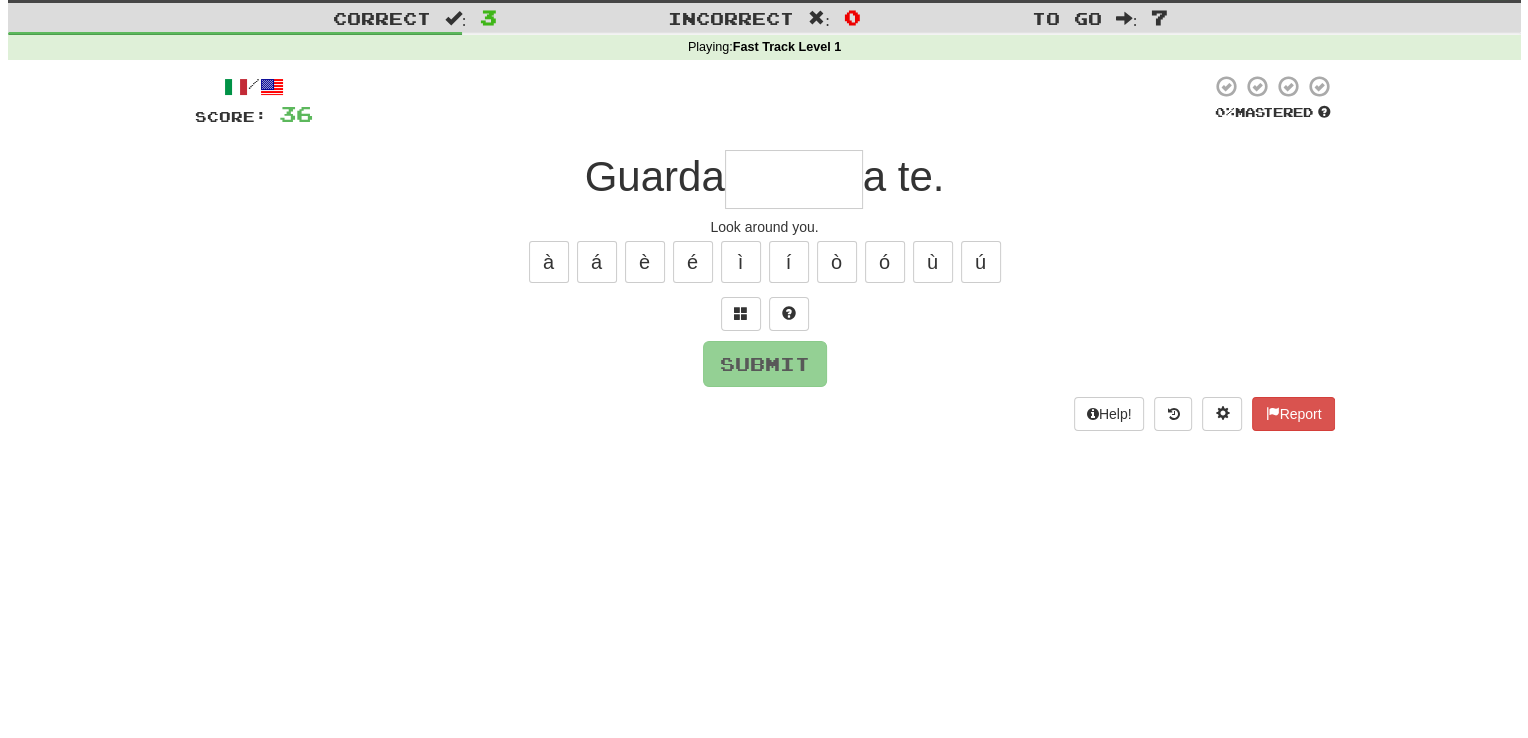 scroll, scrollTop: 0, scrollLeft: 0, axis: both 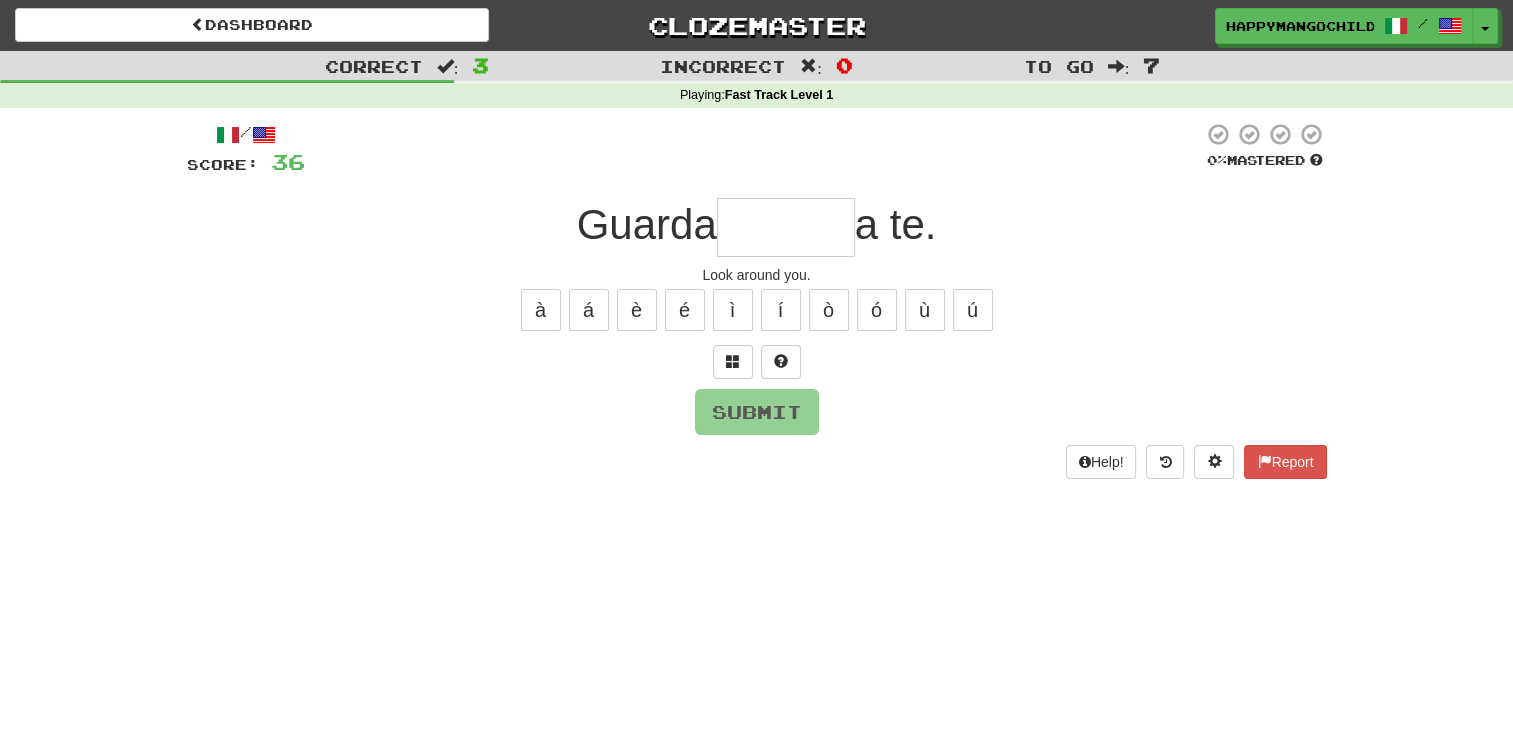 type on "*" 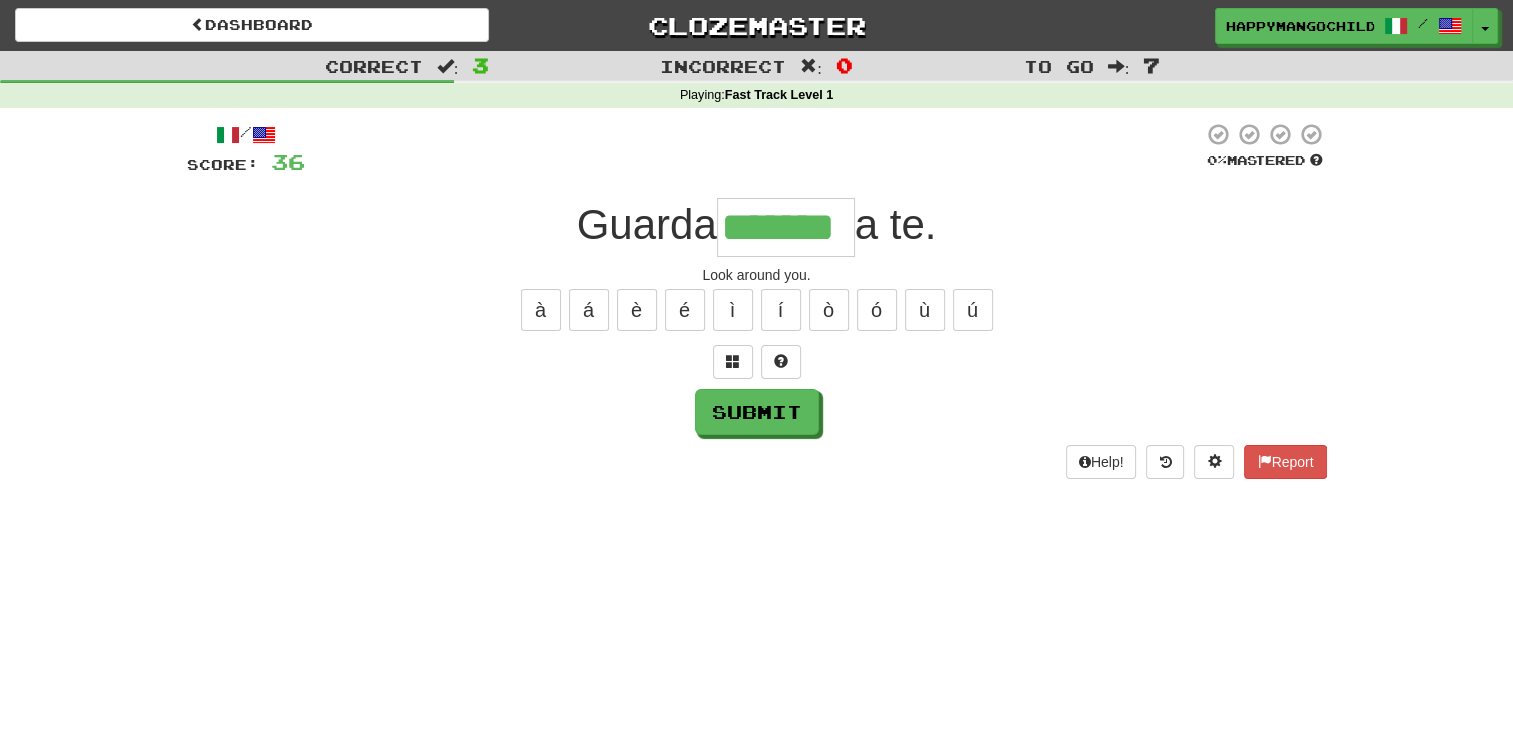 type on "*******" 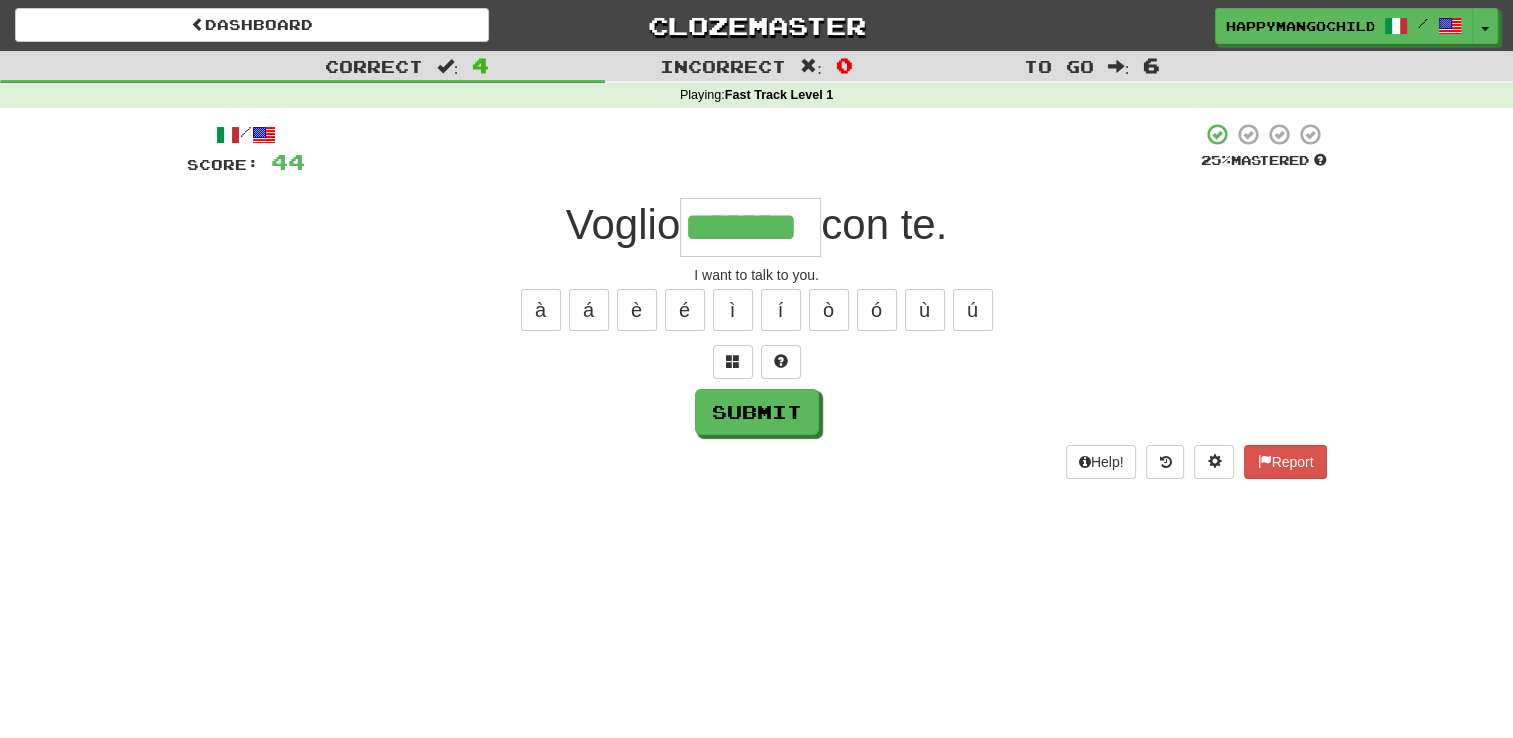type on "*******" 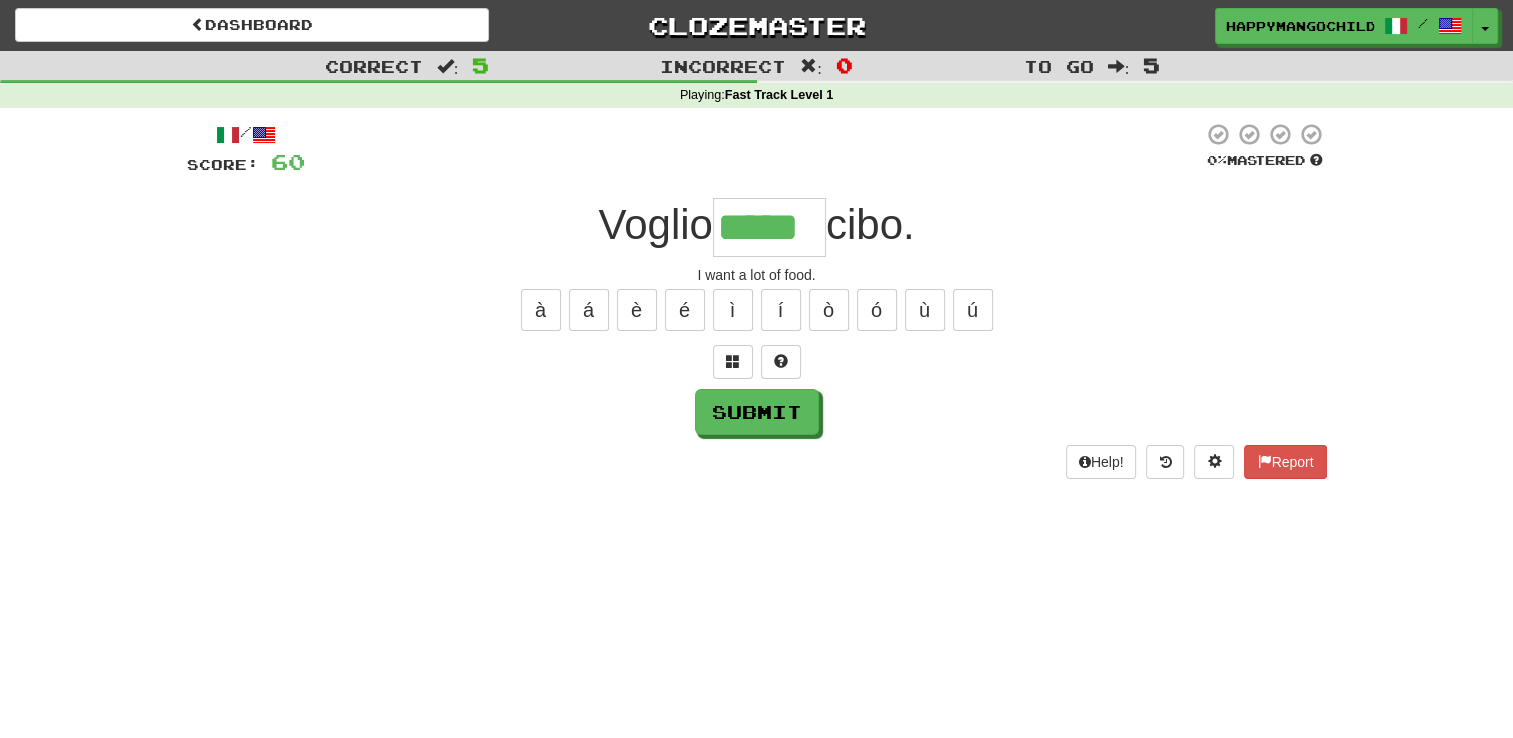 type on "*****" 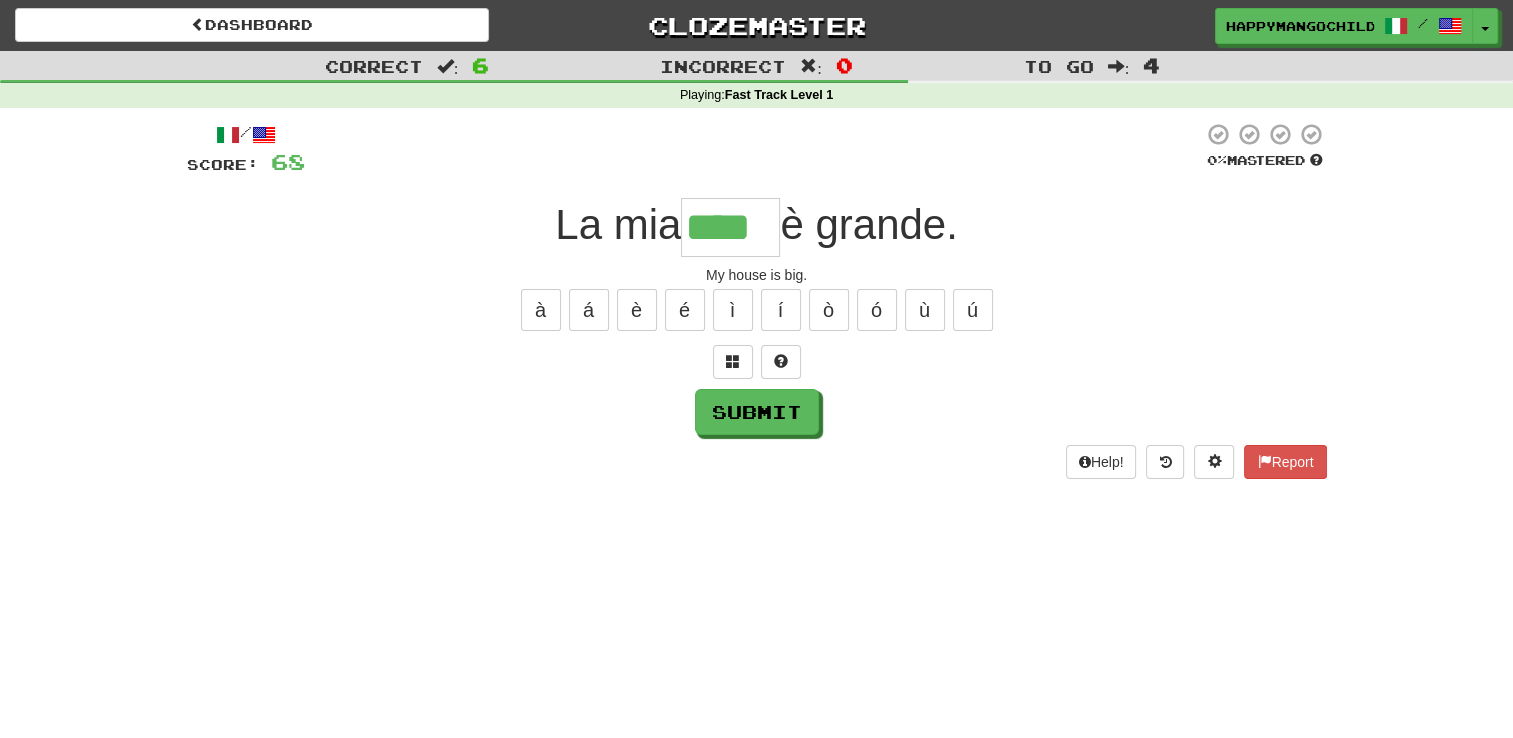 type on "****" 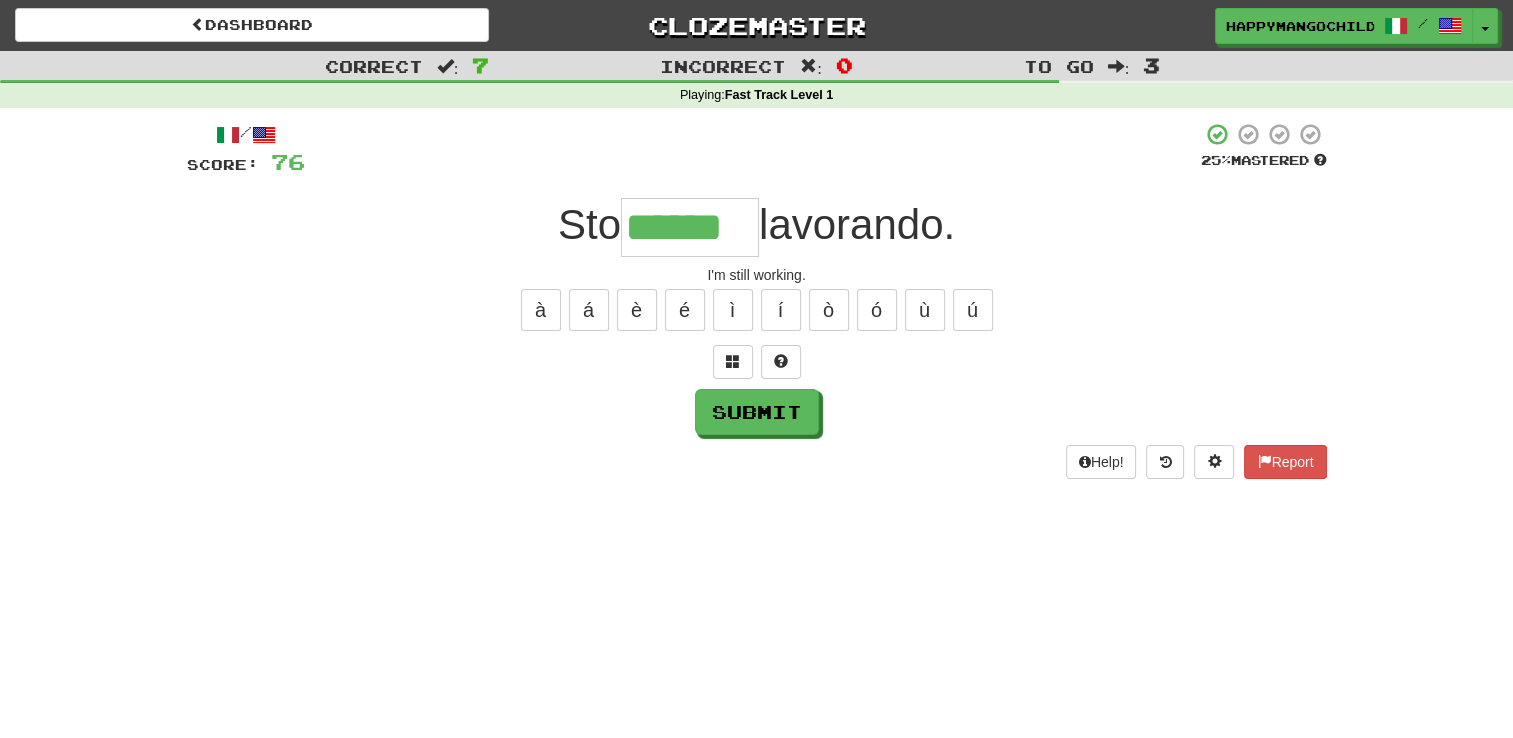 type on "******" 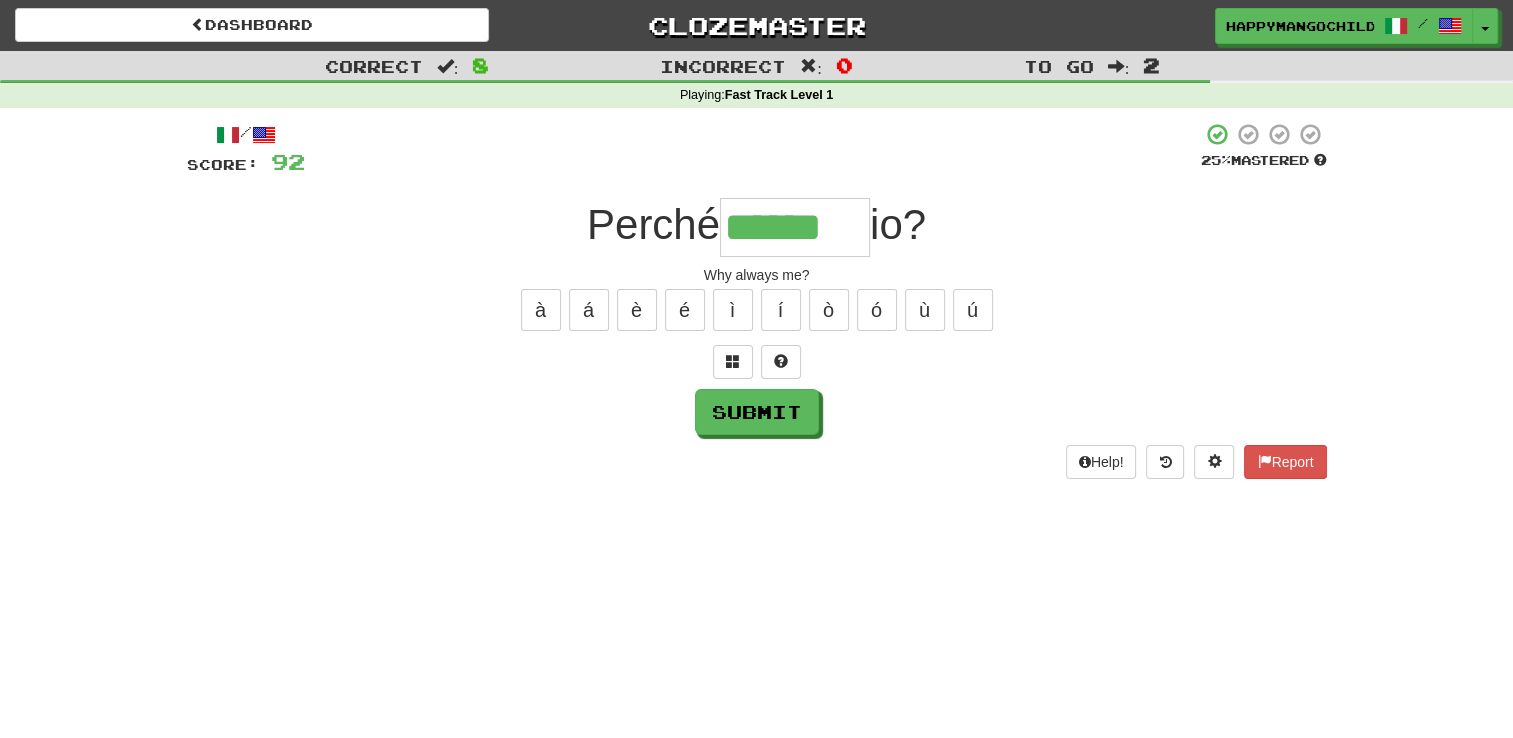 type on "******" 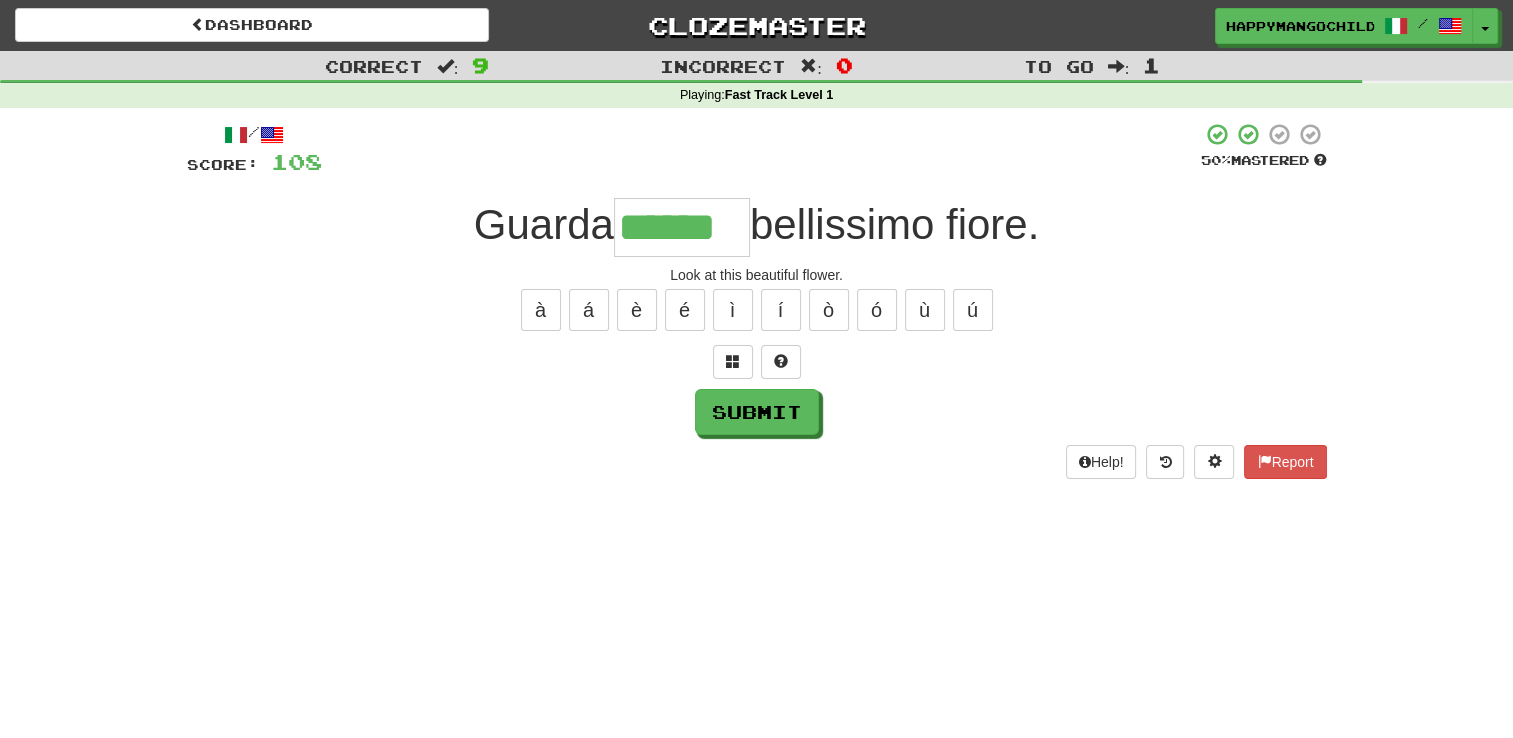 type on "******" 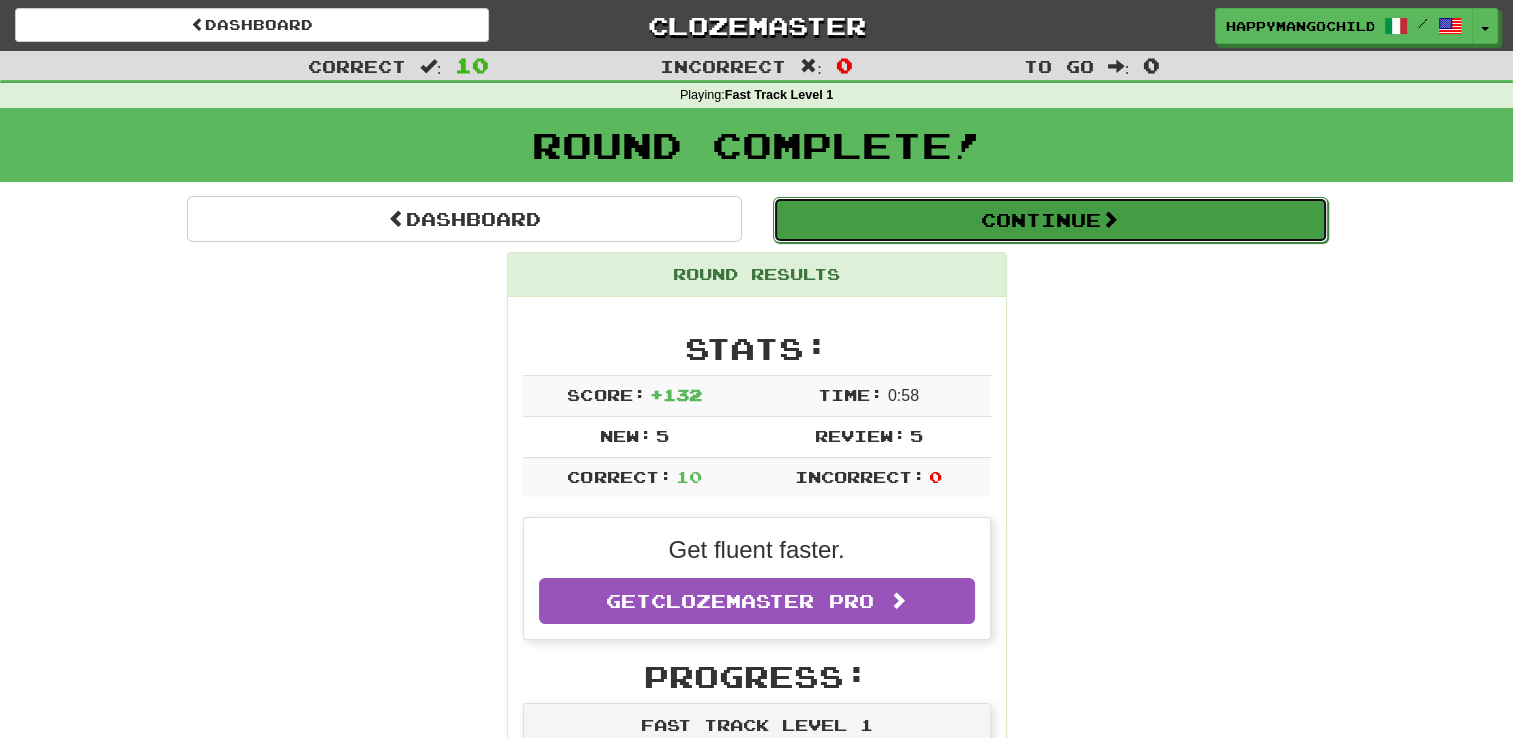 click on "Continue" at bounding box center (1050, 220) 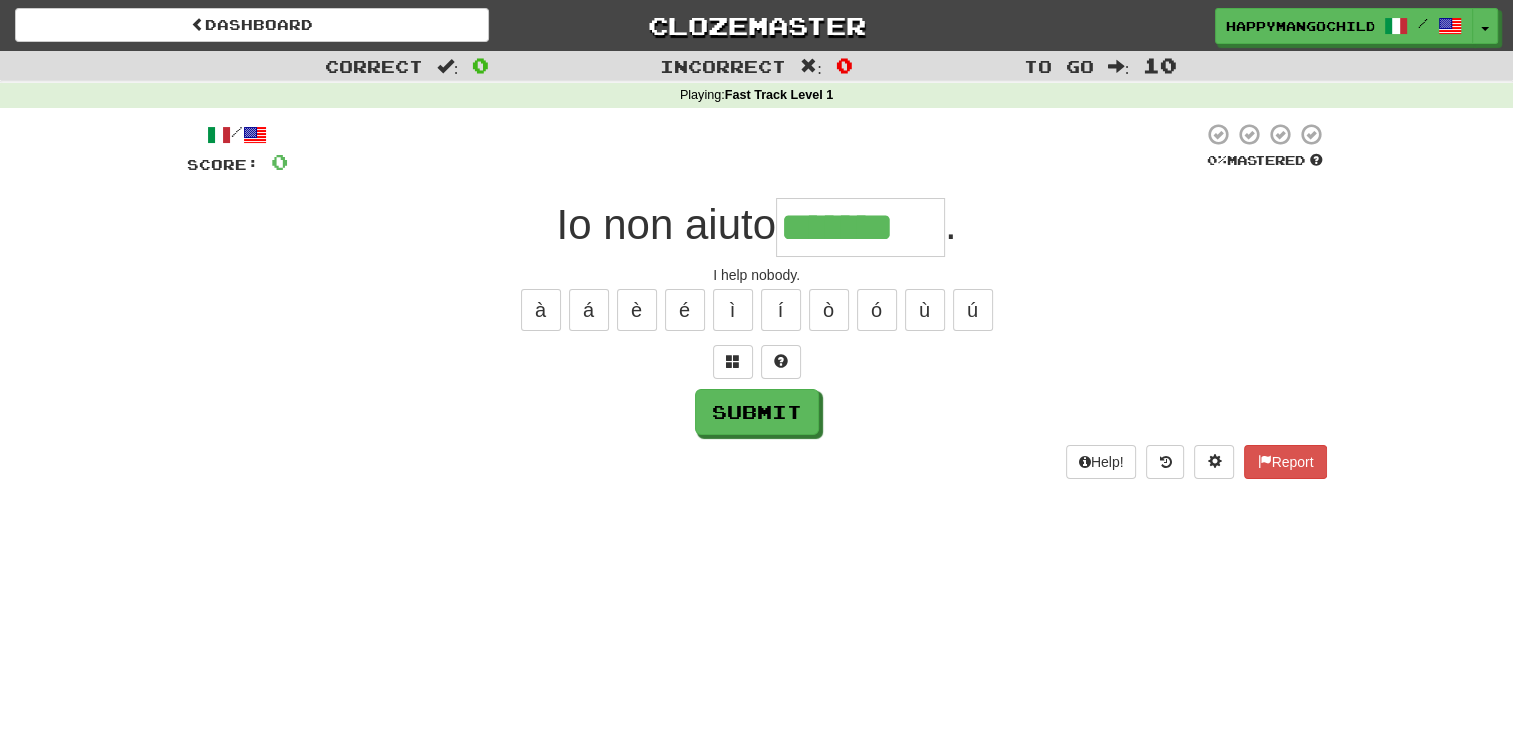 type on "*******" 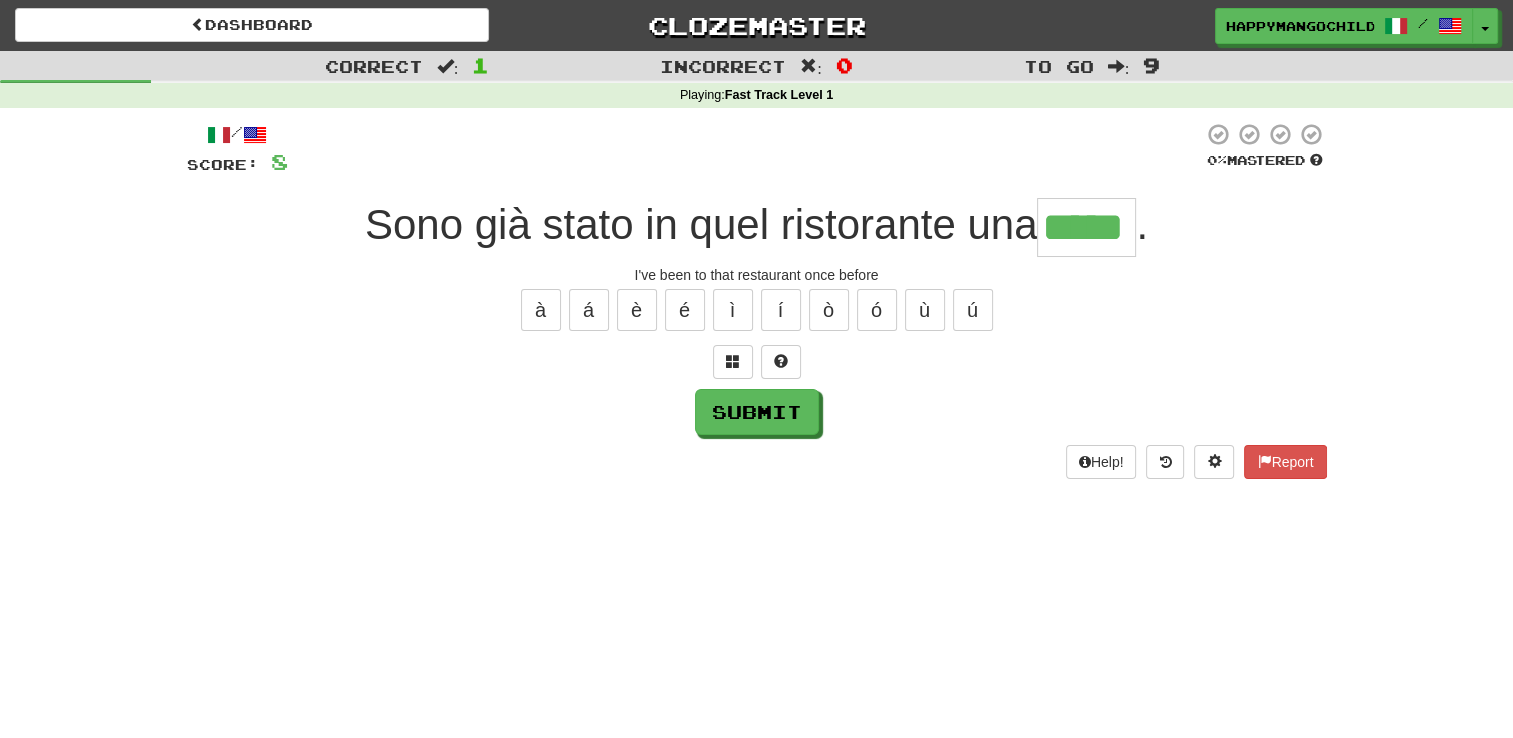 type on "*****" 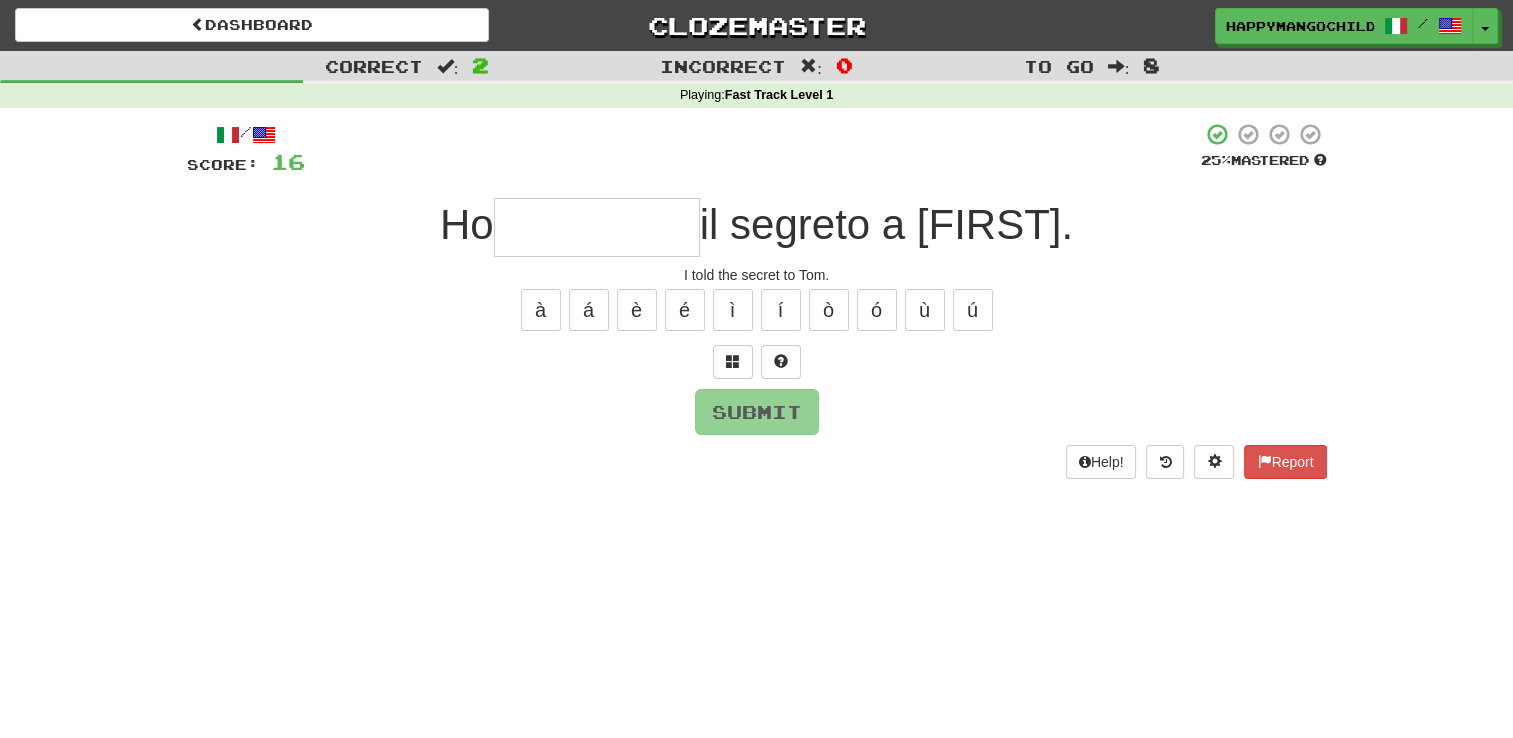 type on "*" 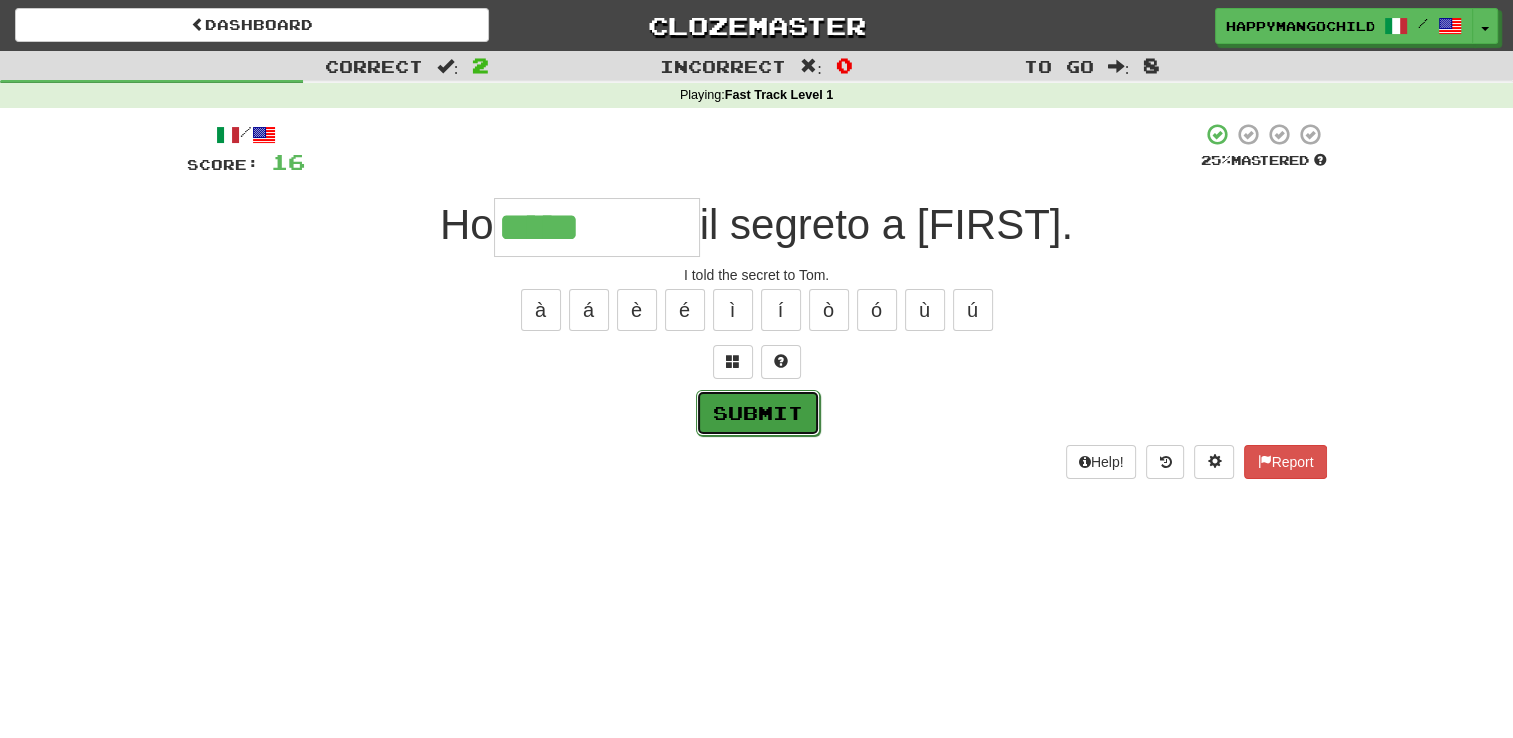 click on "Submit" at bounding box center (758, 413) 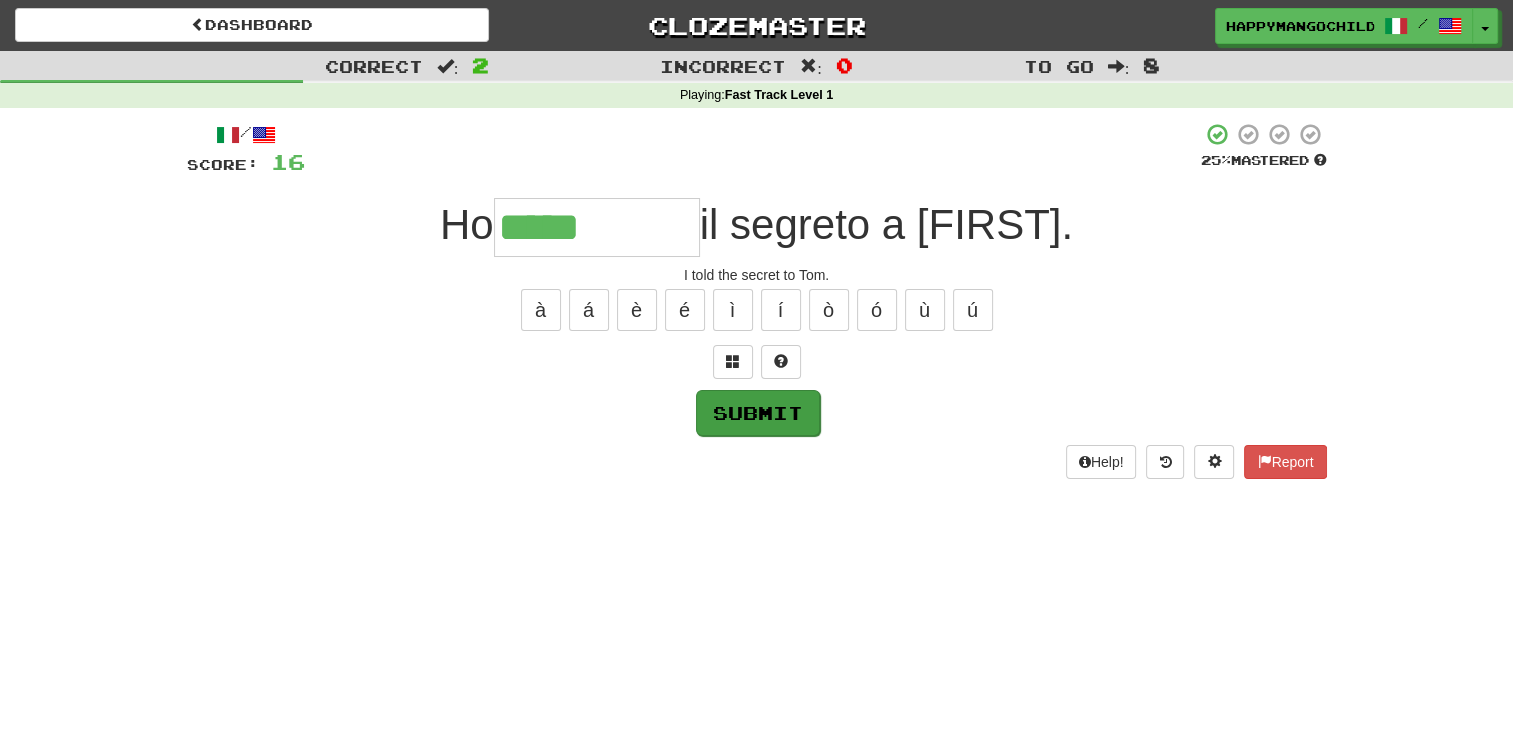 type on "**********" 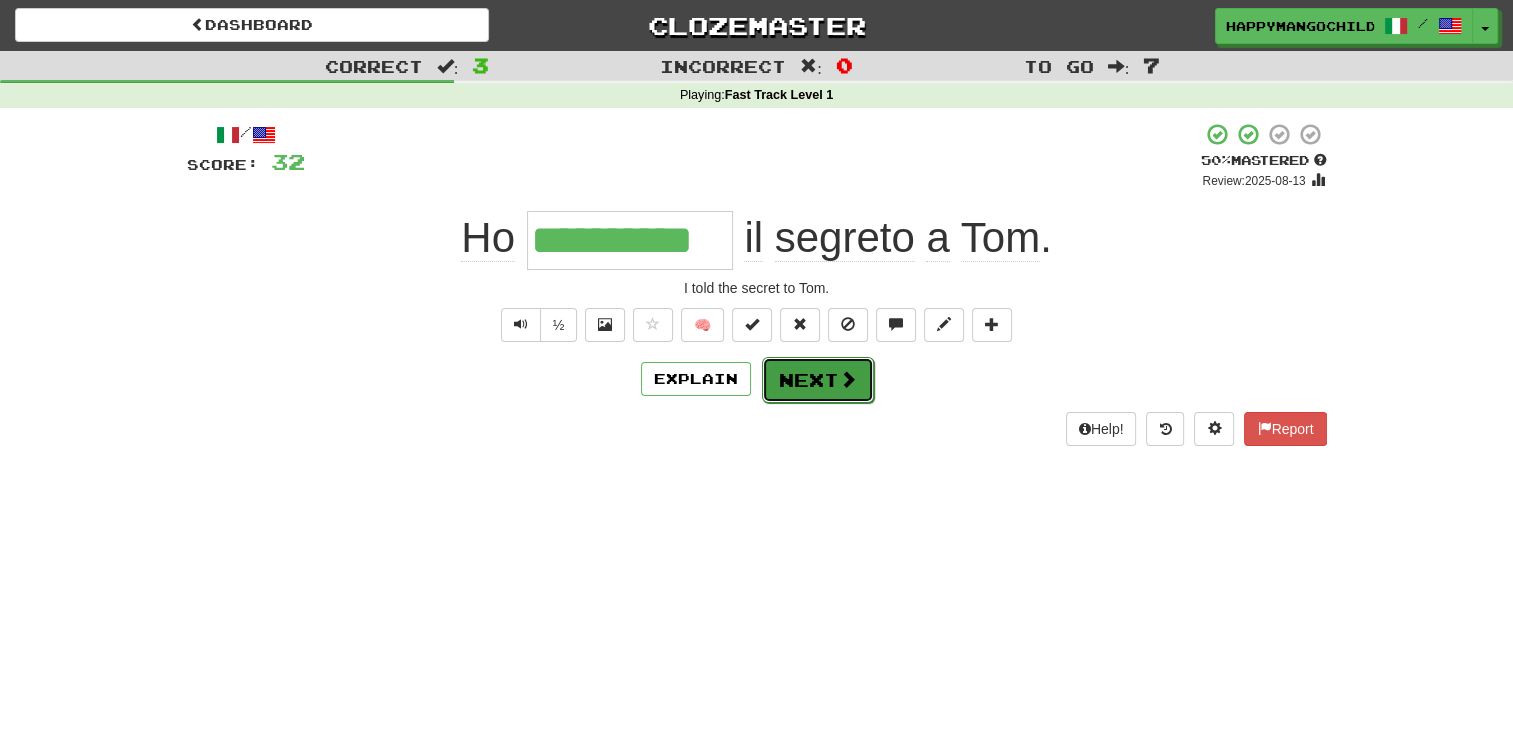 click at bounding box center [848, 379] 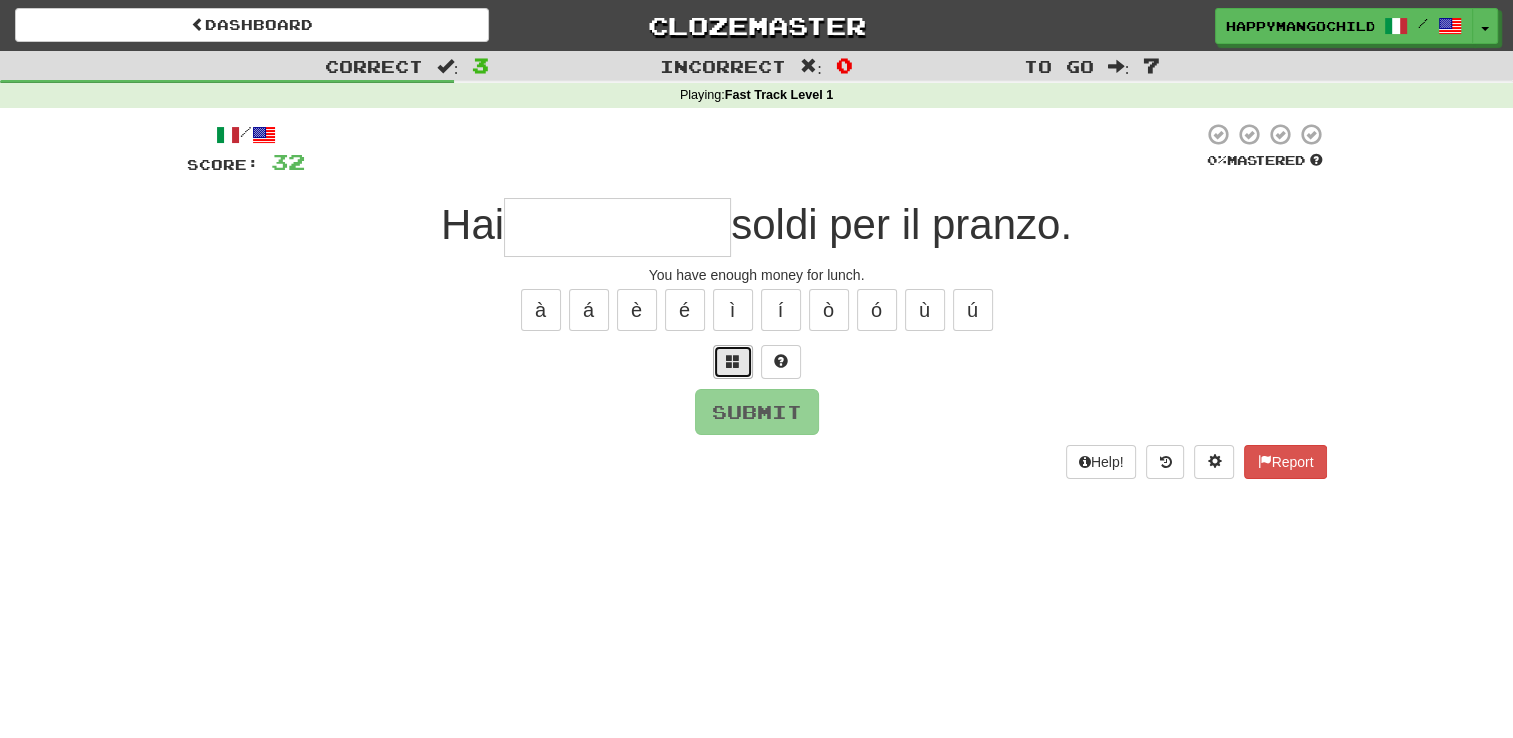 click at bounding box center (733, 361) 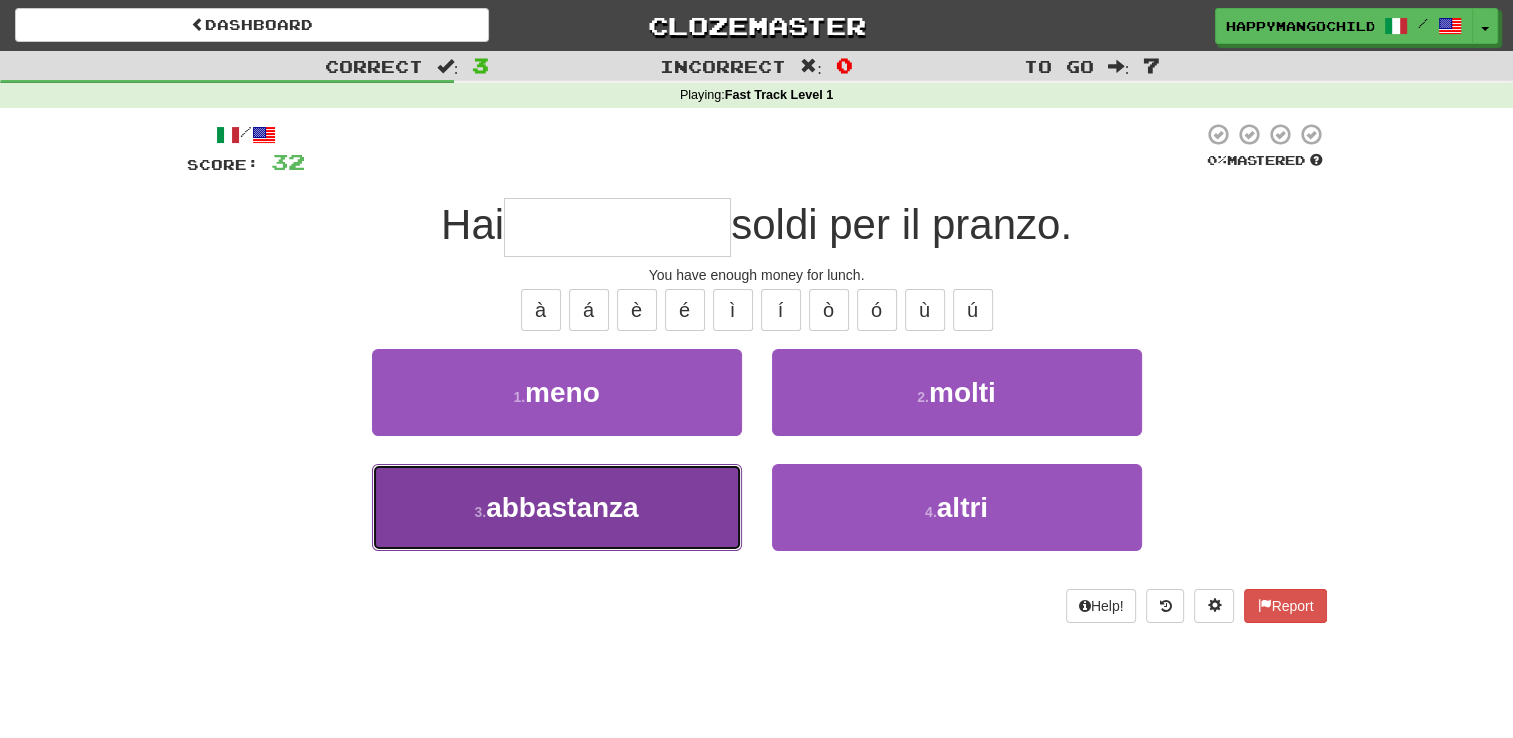 click on "3 .  abbastanza" at bounding box center (557, 507) 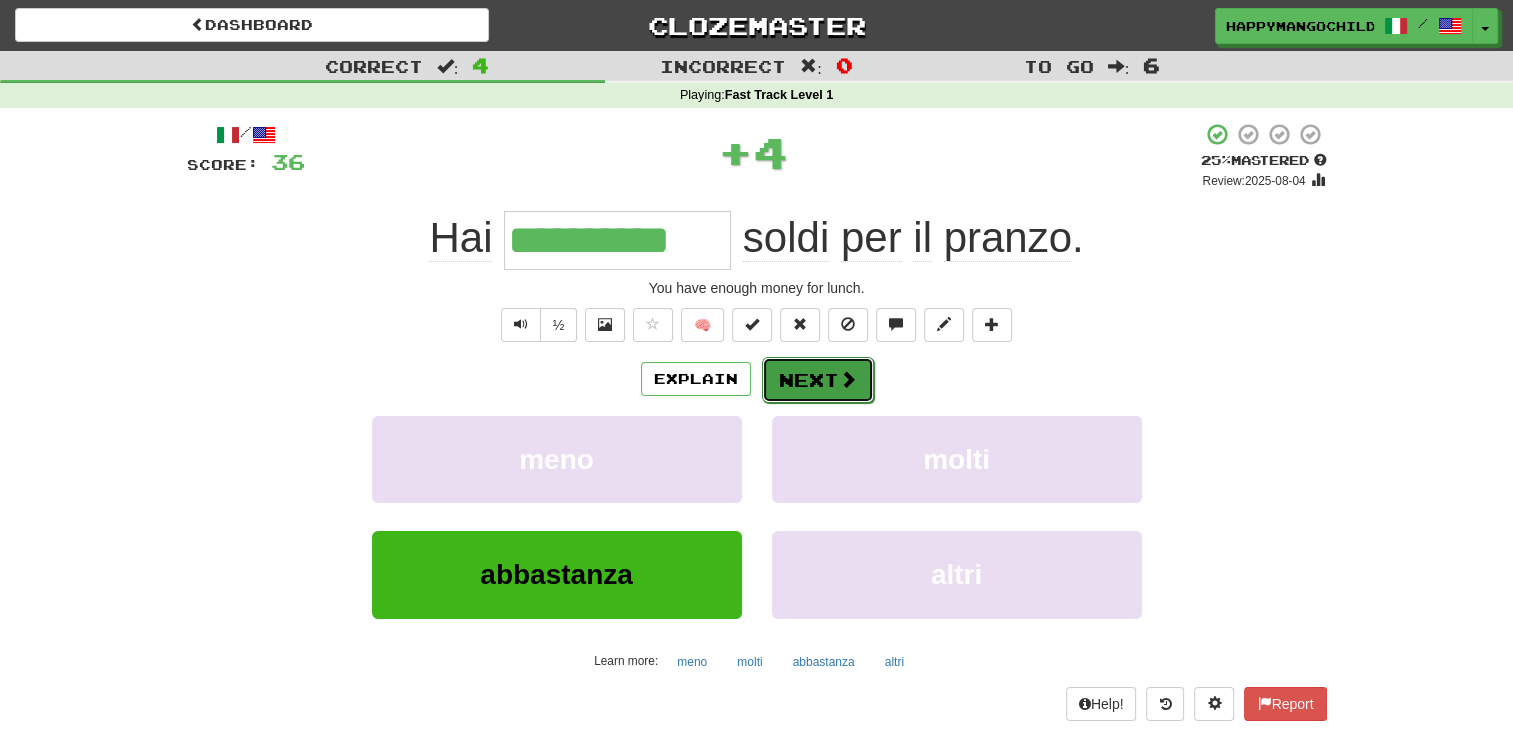 click on "Next" at bounding box center (818, 380) 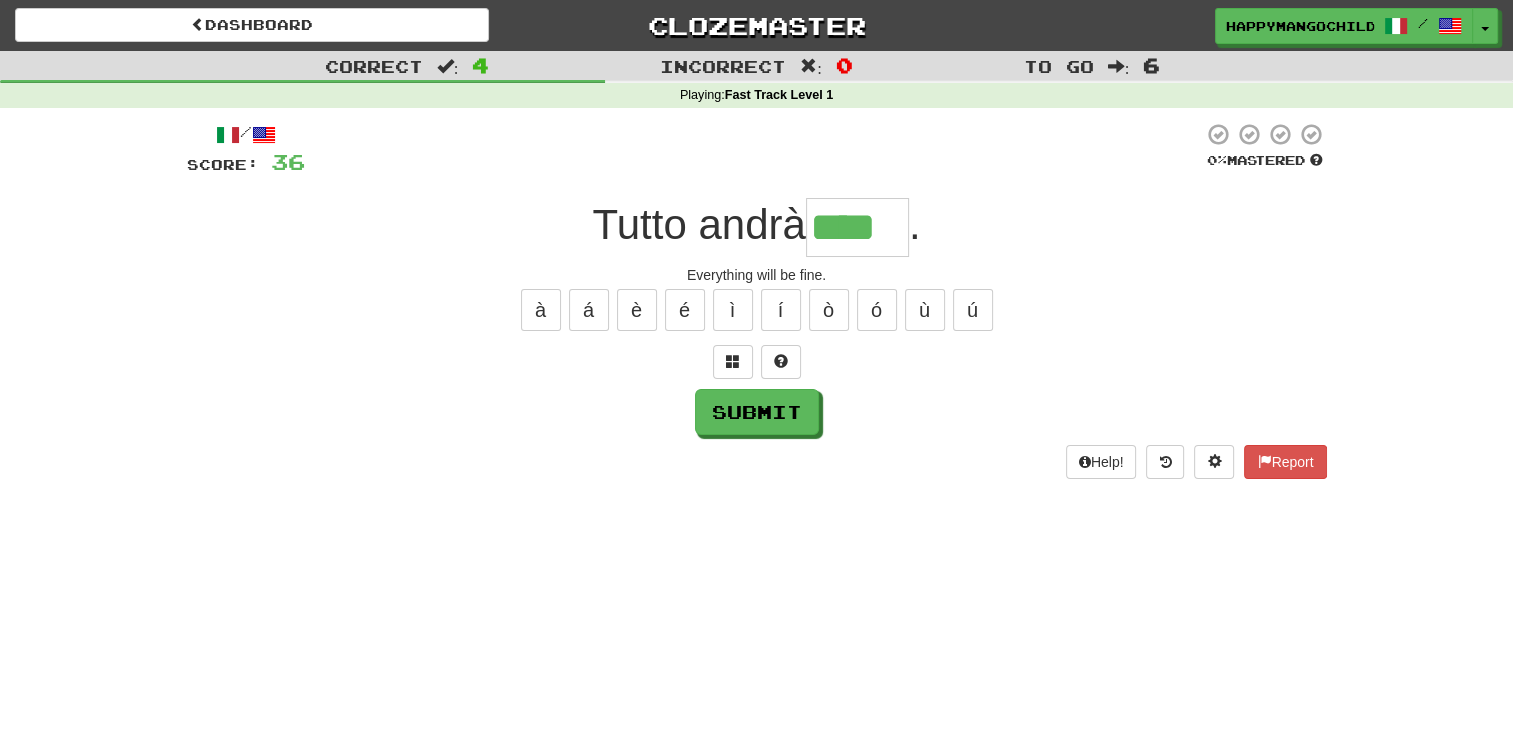 type on "****" 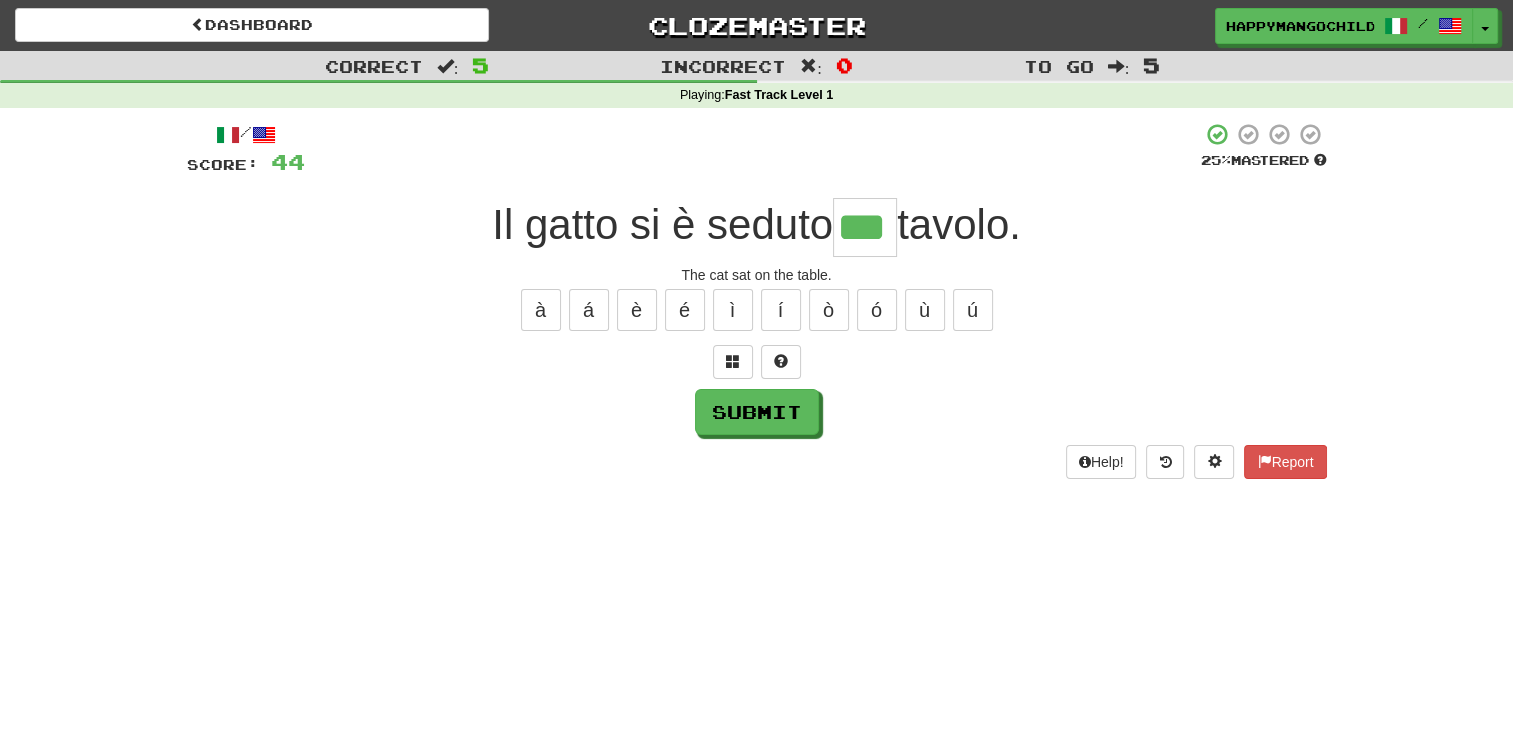 type on "***" 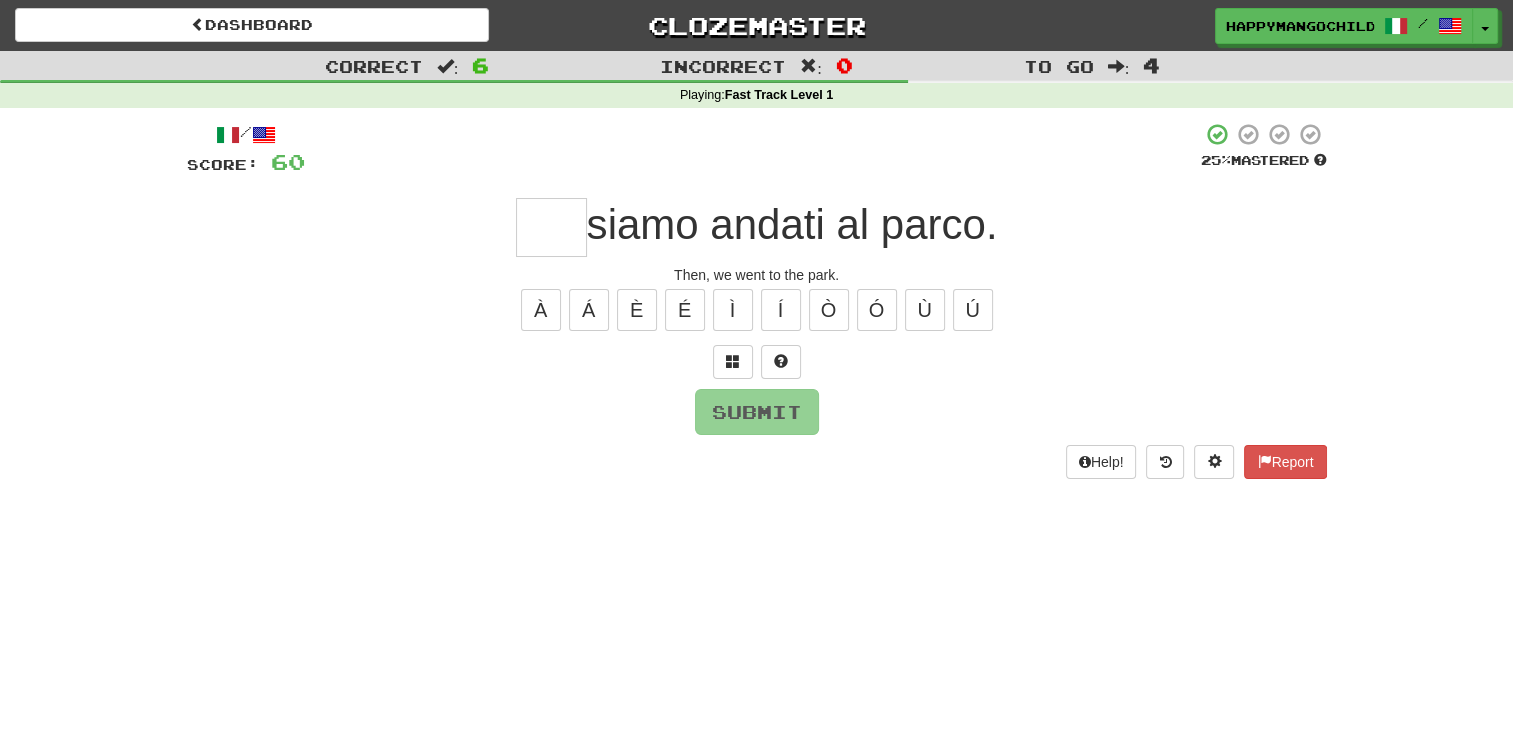 type on "*" 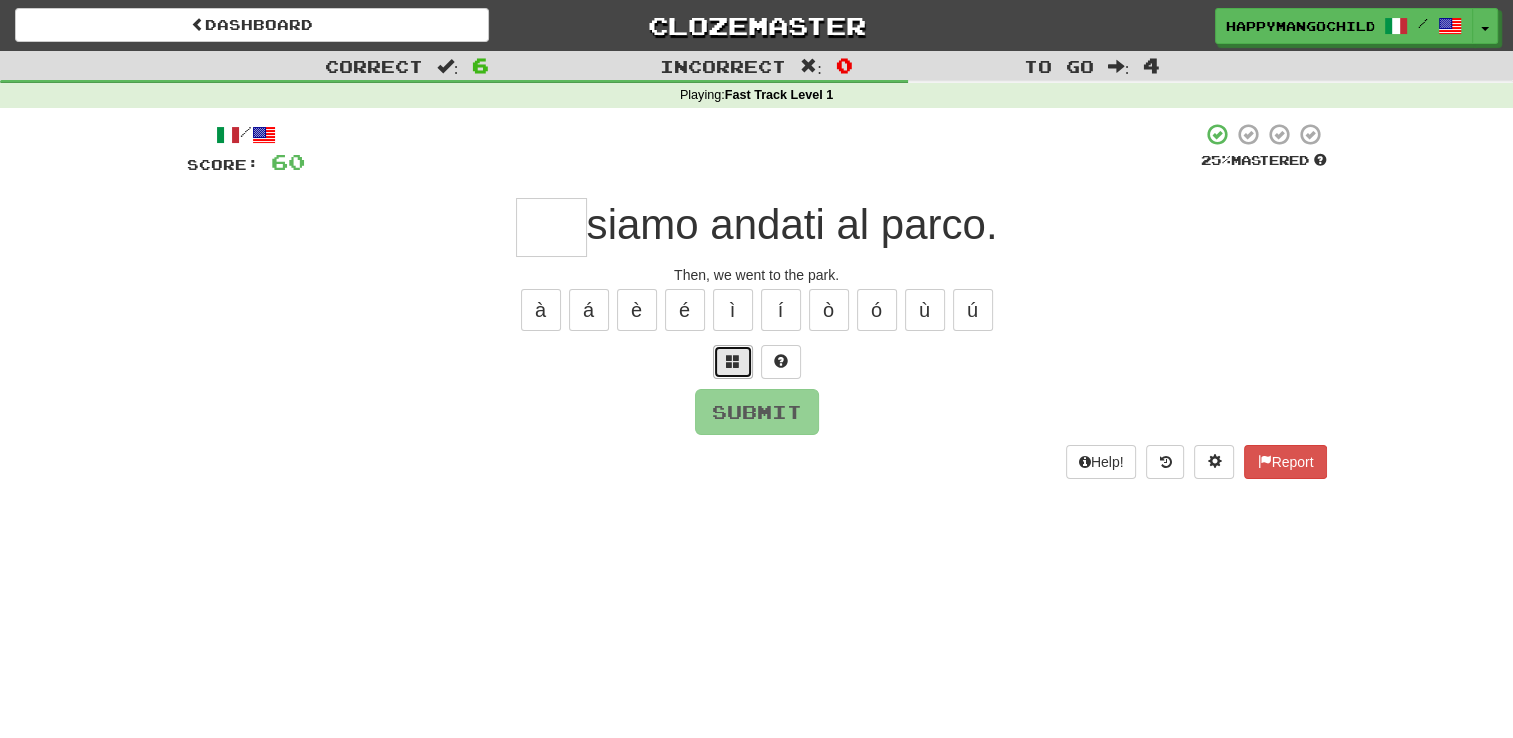 click at bounding box center (733, 361) 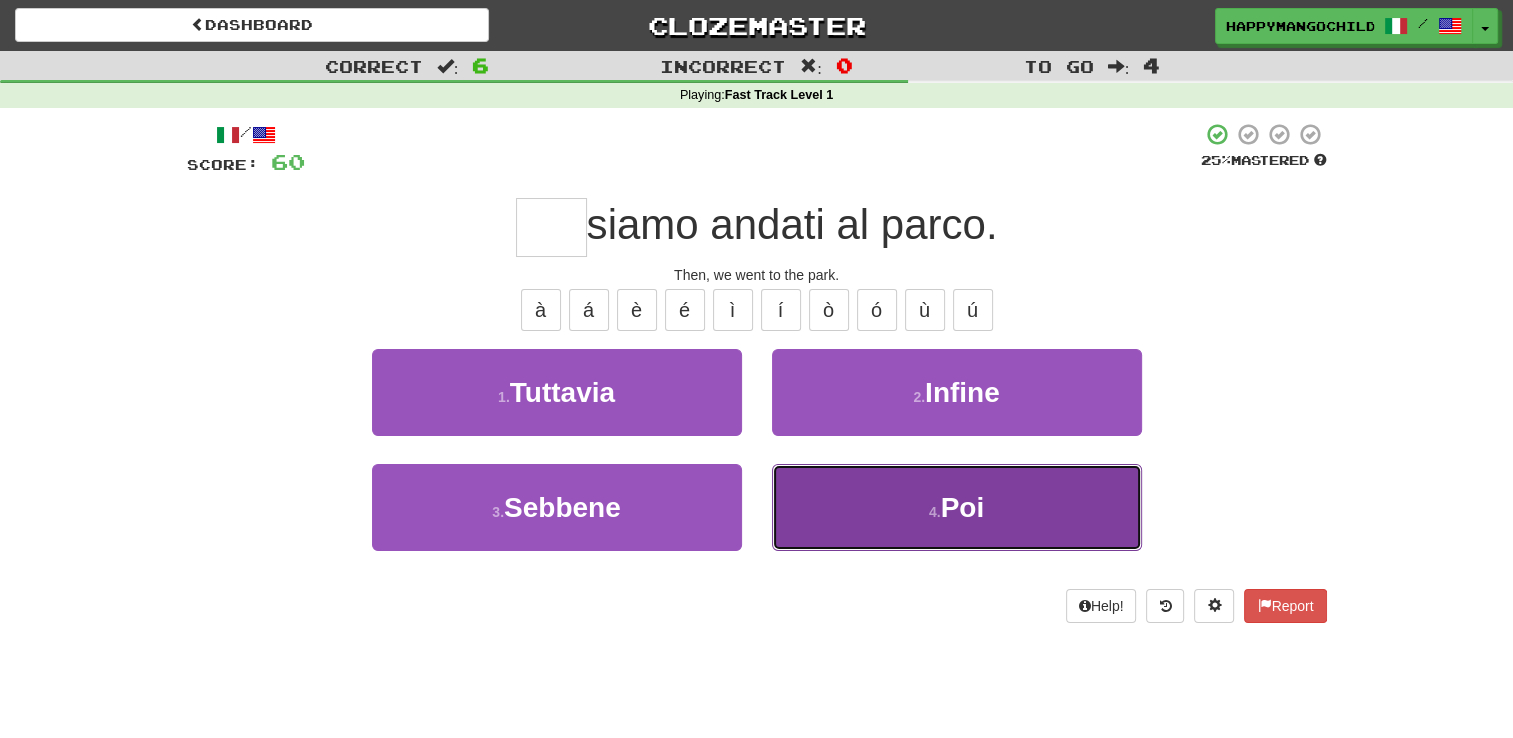 click on "4 .  Poi" at bounding box center (957, 507) 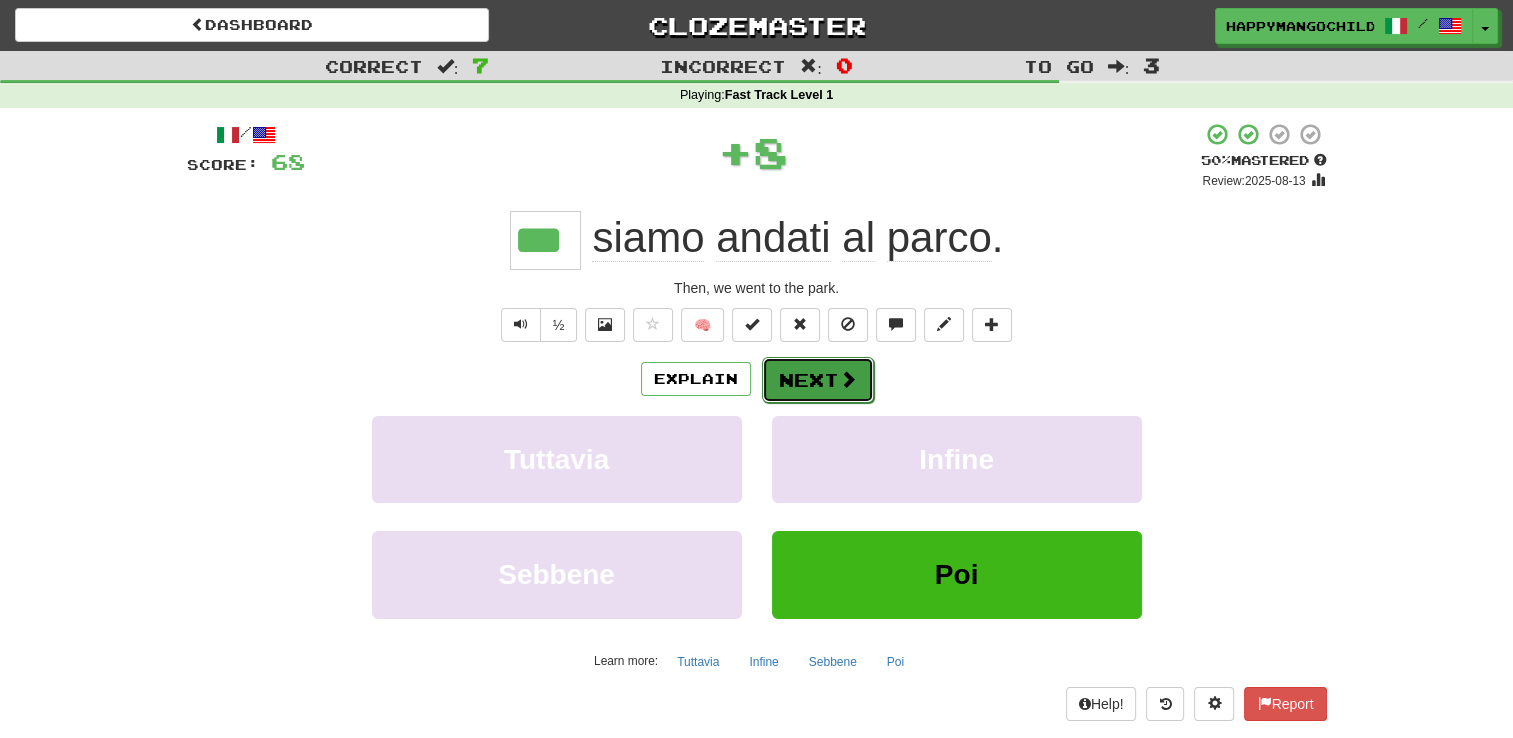 click on "Next" at bounding box center [818, 380] 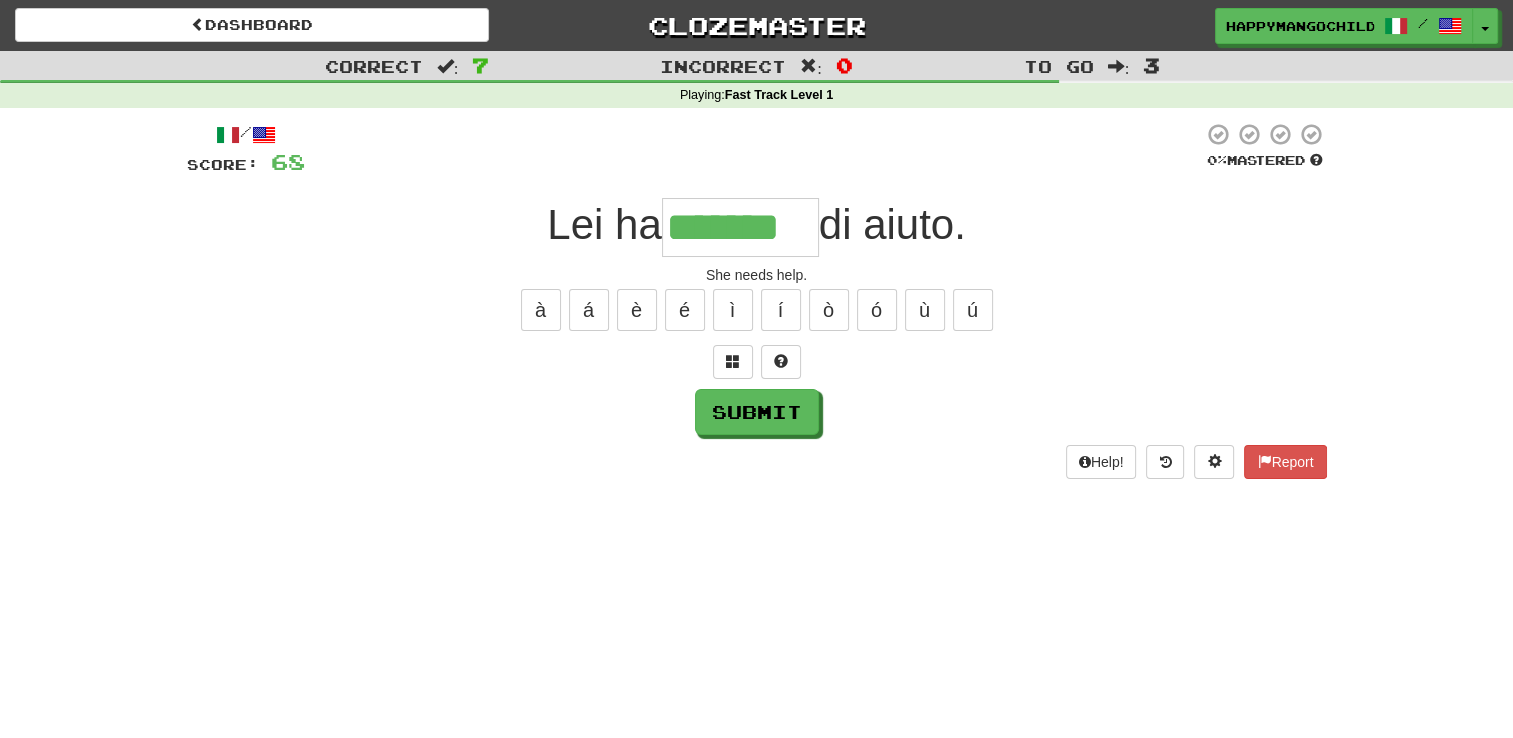 type on "*******" 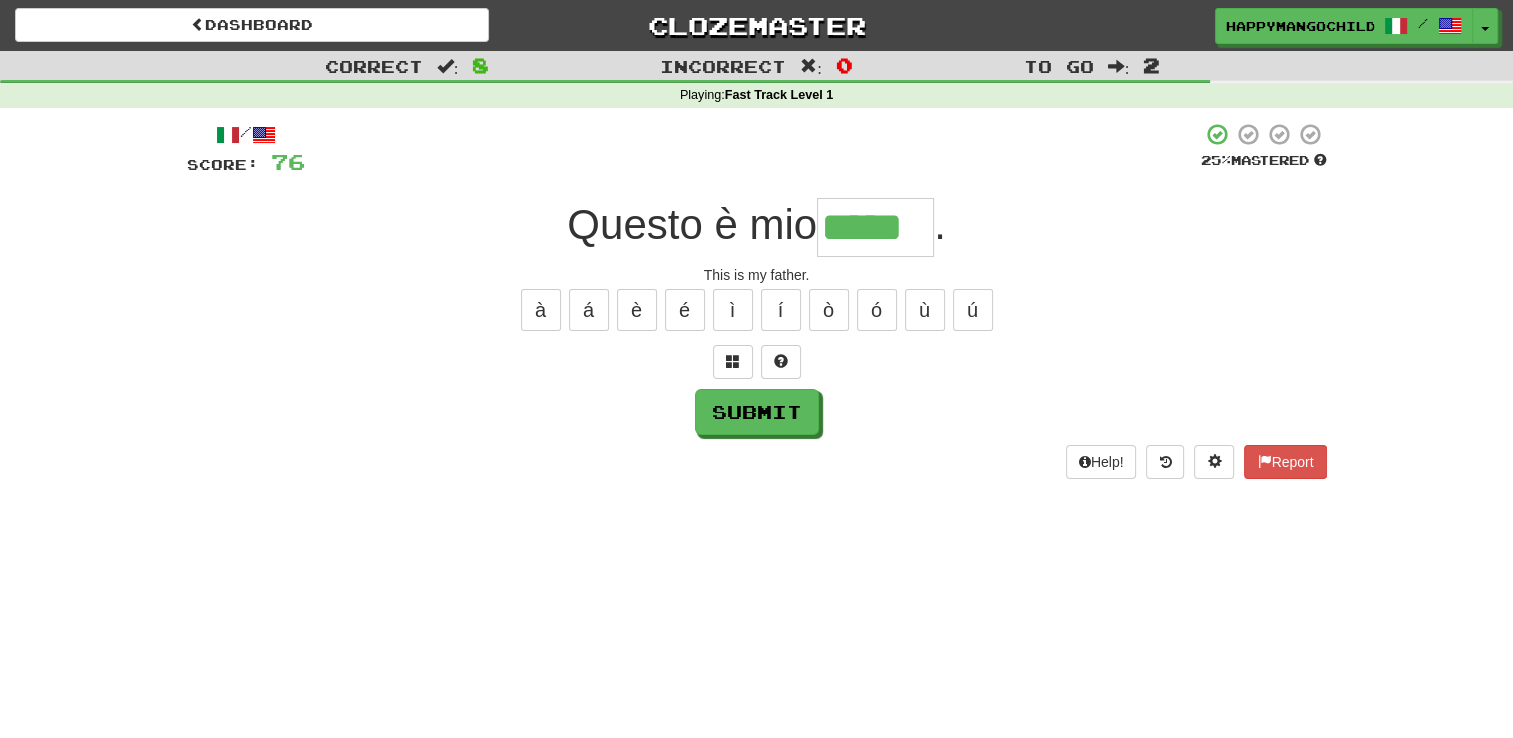 type on "*****" 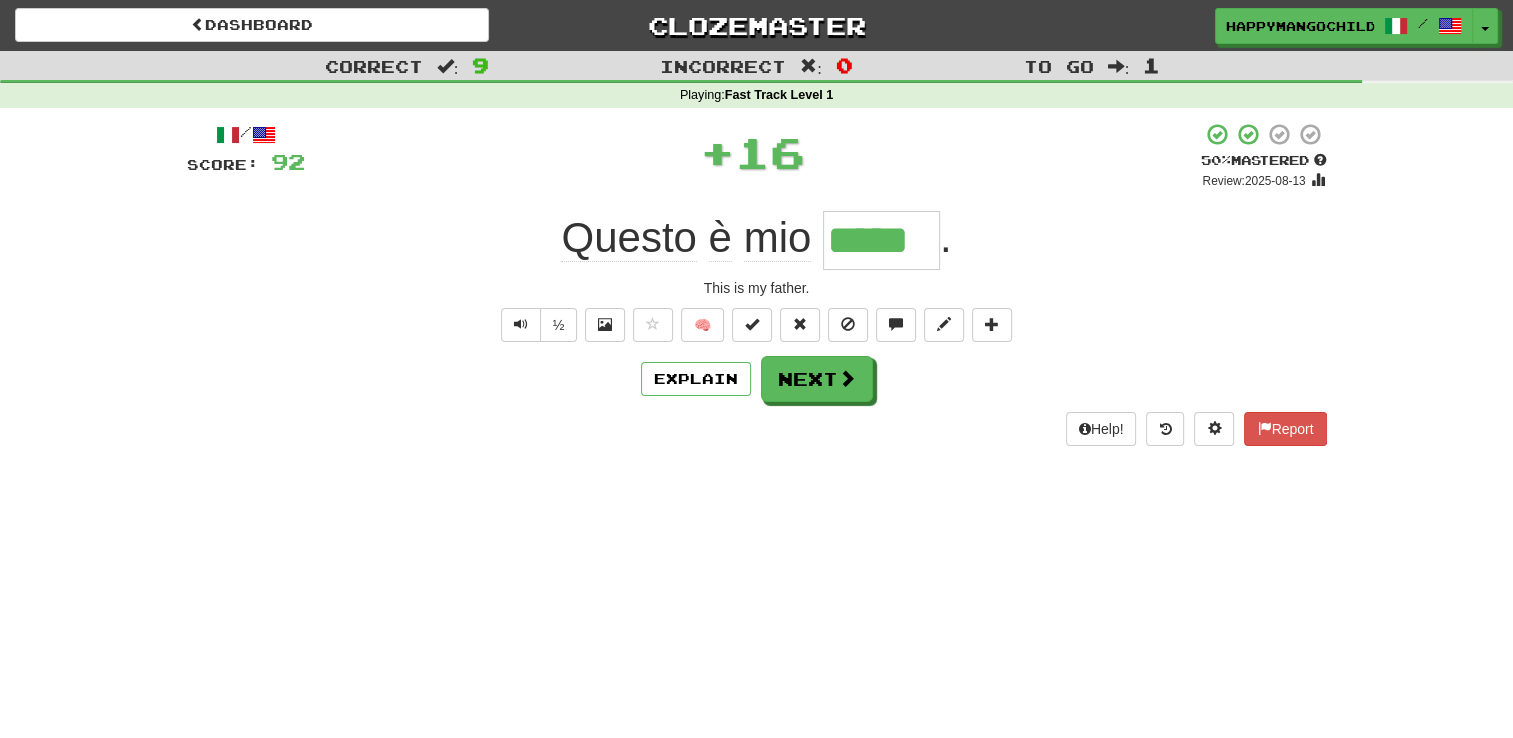 type 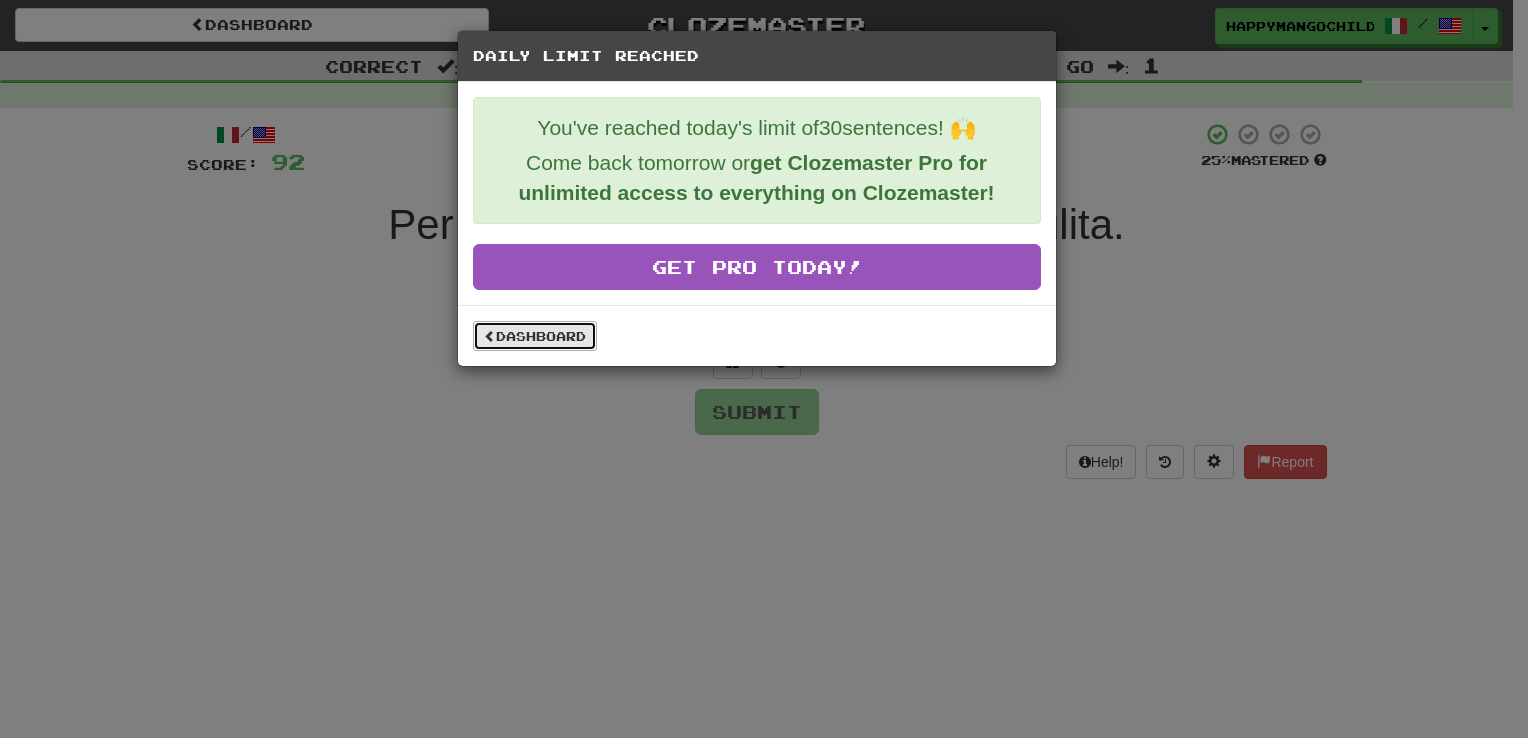 click on "Dashboard" at bounding box center (535, 336) 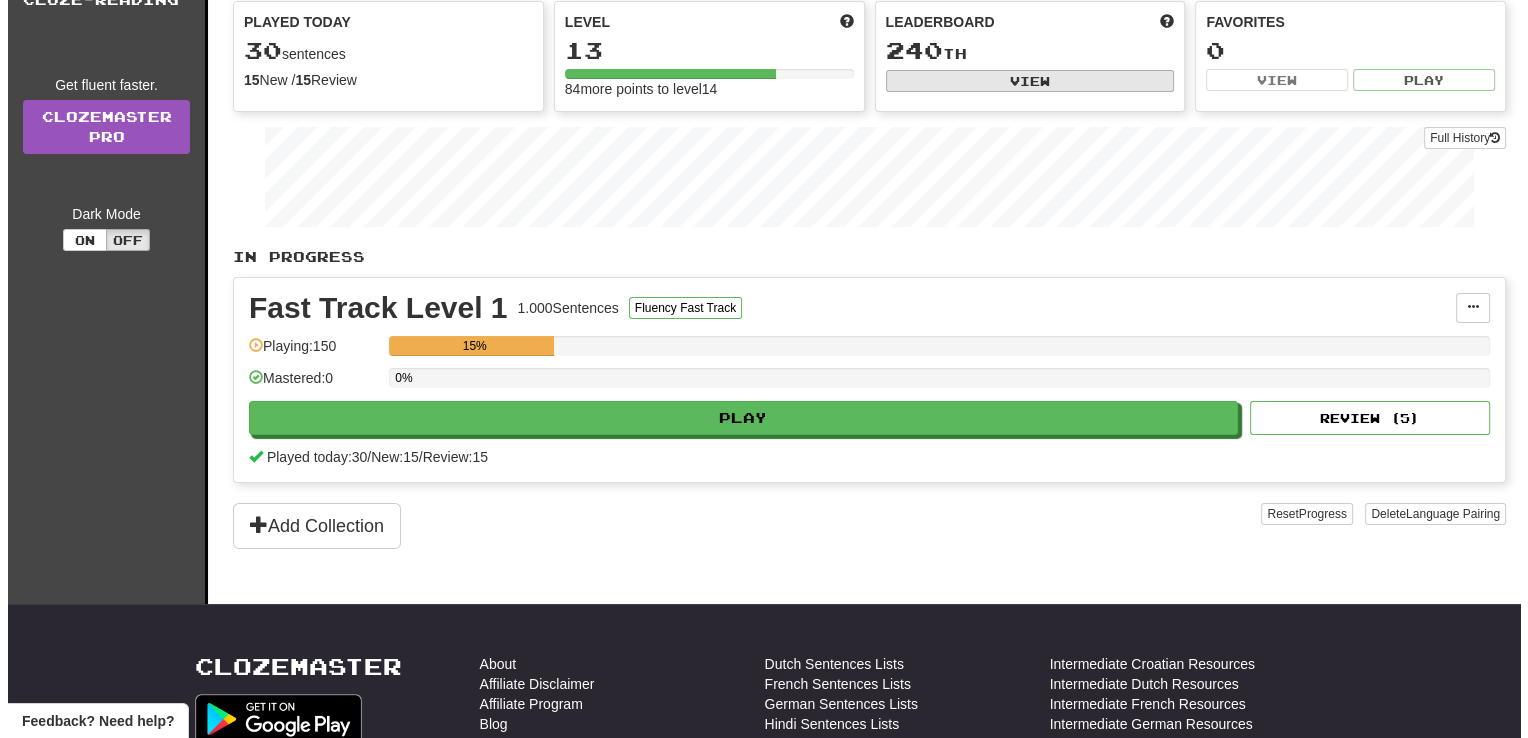 scroll, scrollTop: 0, scrollLeft: 0, axis: both 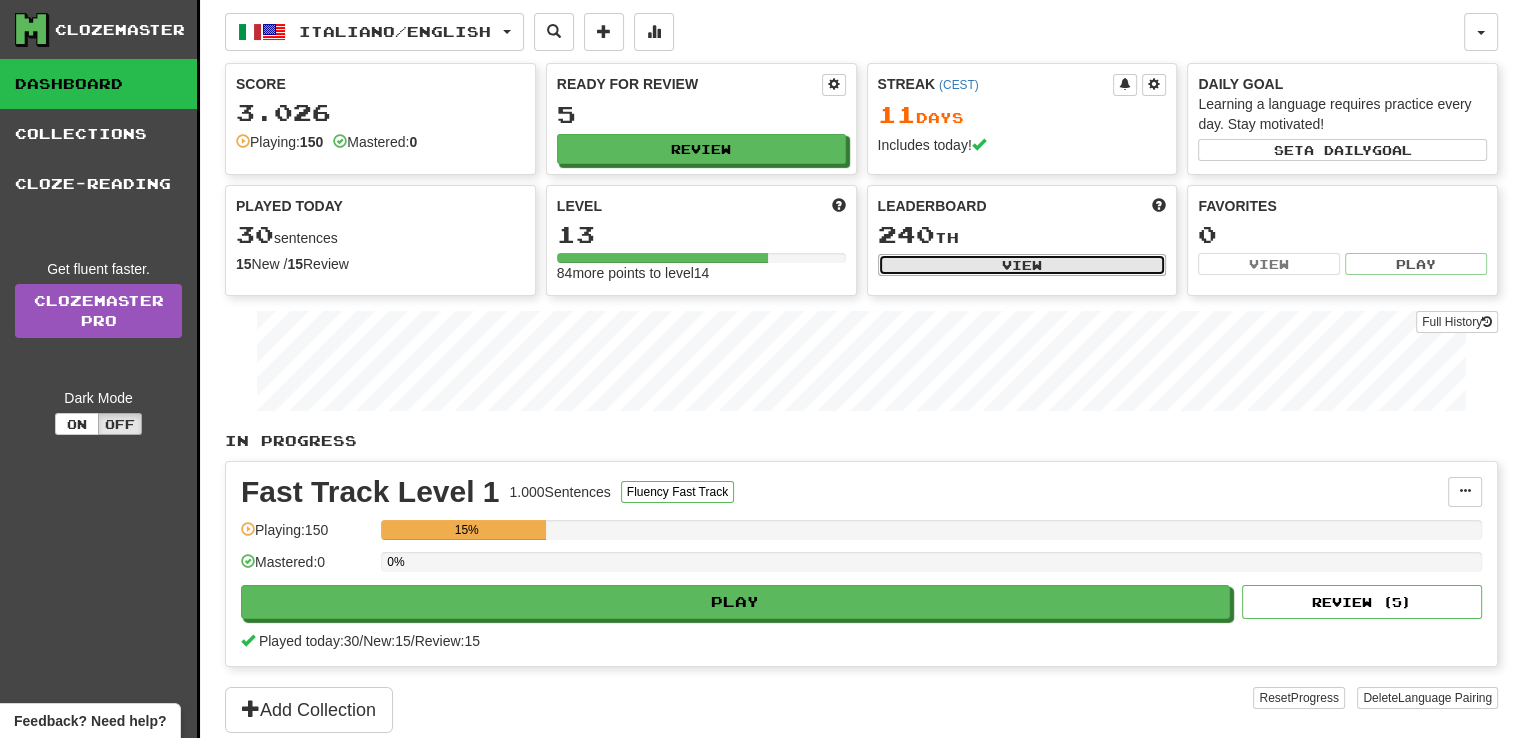 click on "View" at bounding box center [1022, 265] 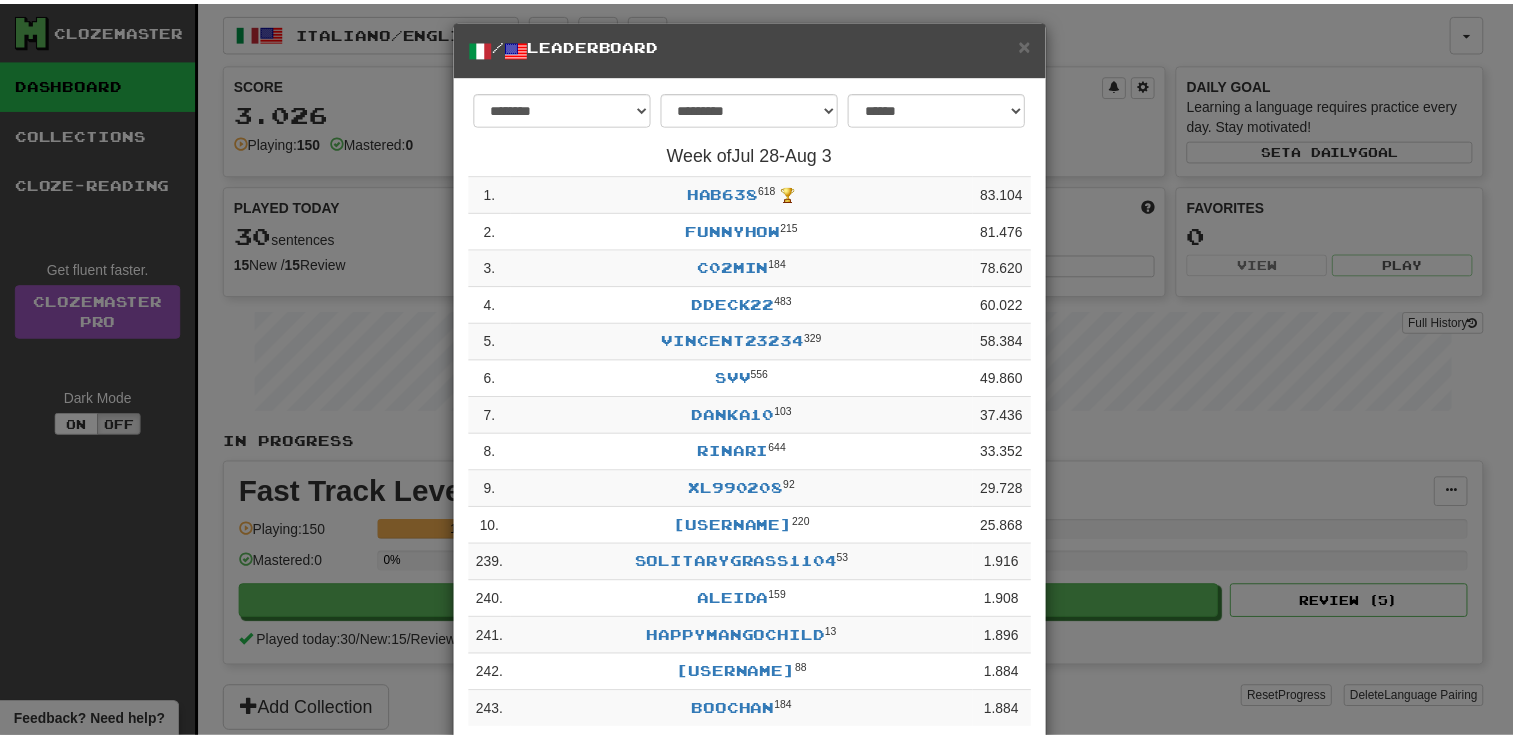 scroll, scrollTop: 0, scrollLeft: 0, axis: both 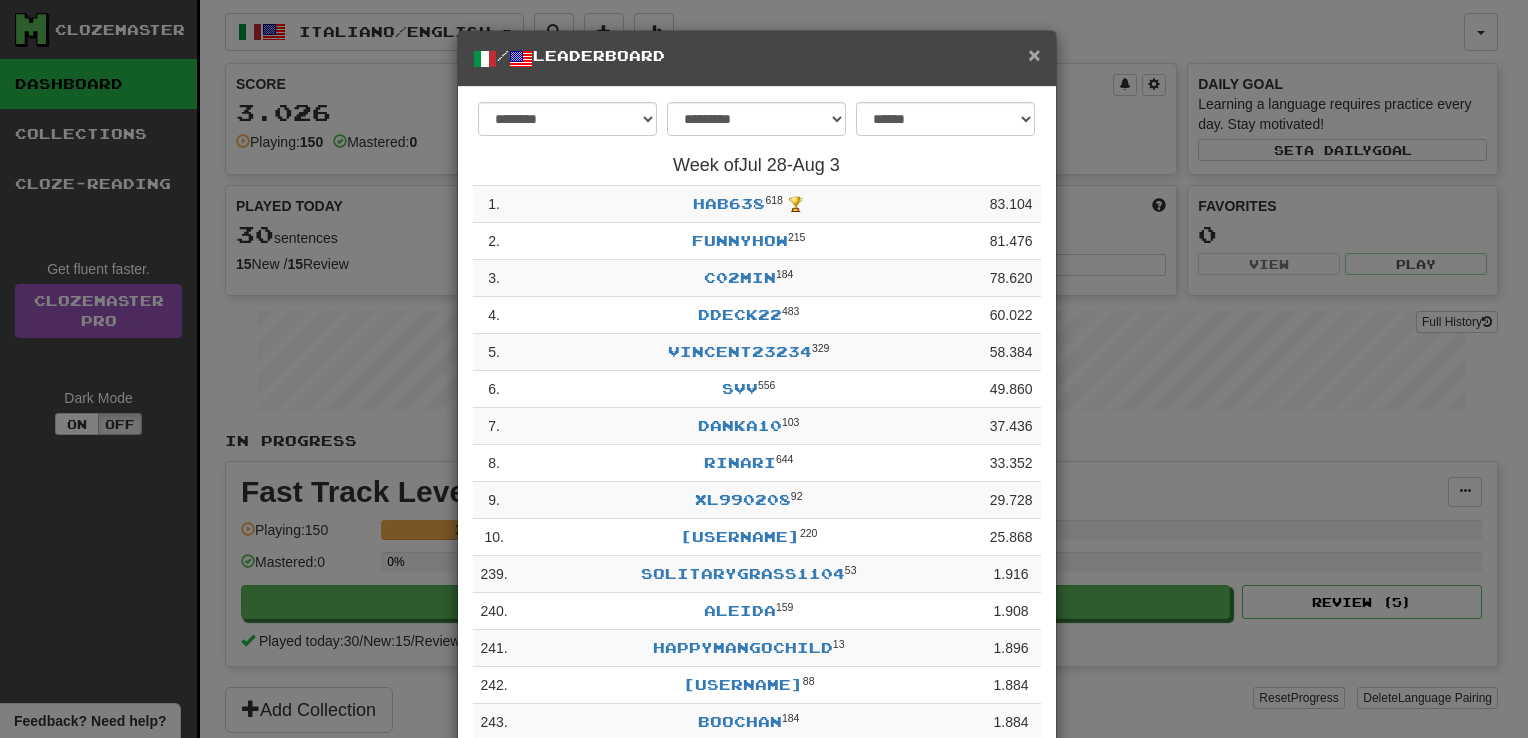 click on "×" at bounding box center (1034, 54) 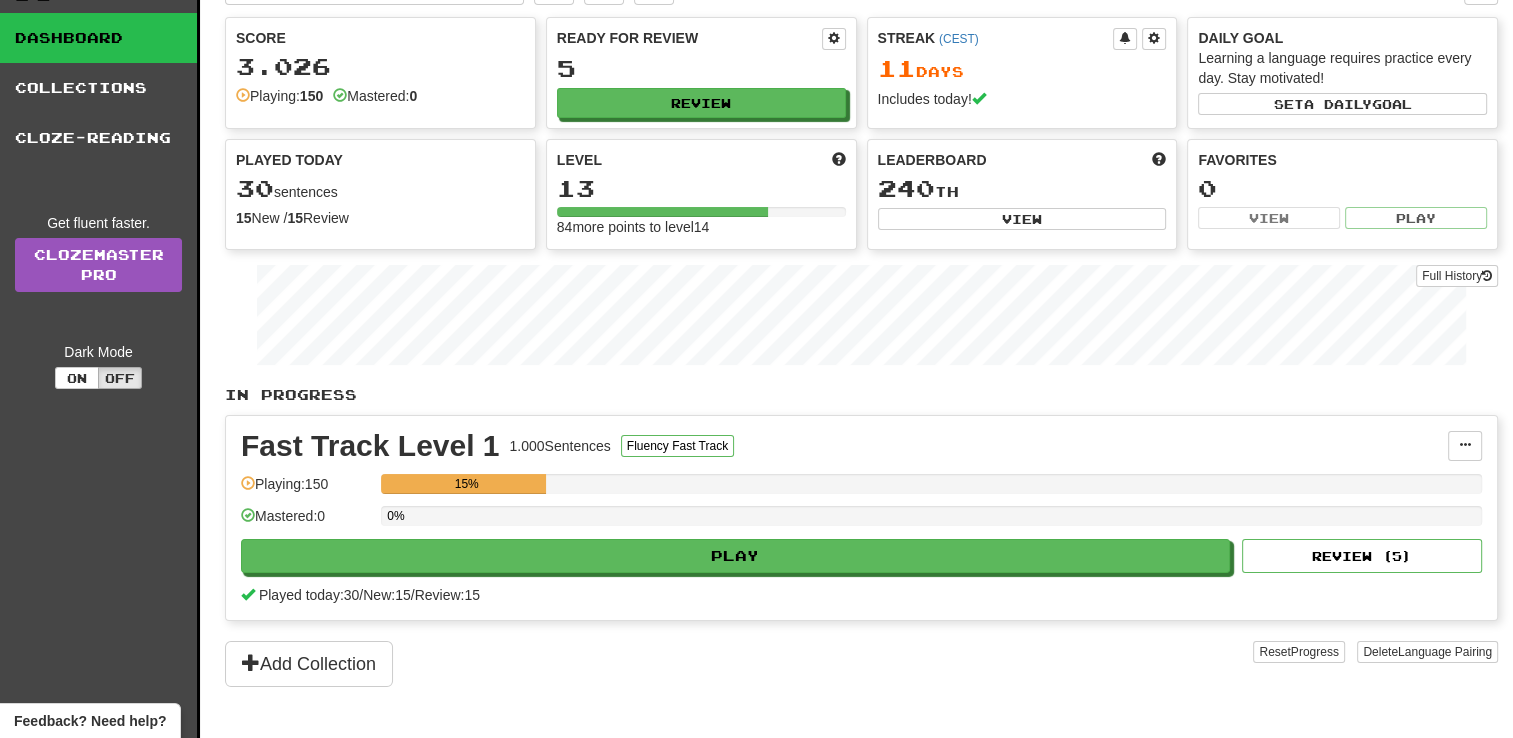 scroll, scrollTop: 0, scrollLeft: 0, axis: both 